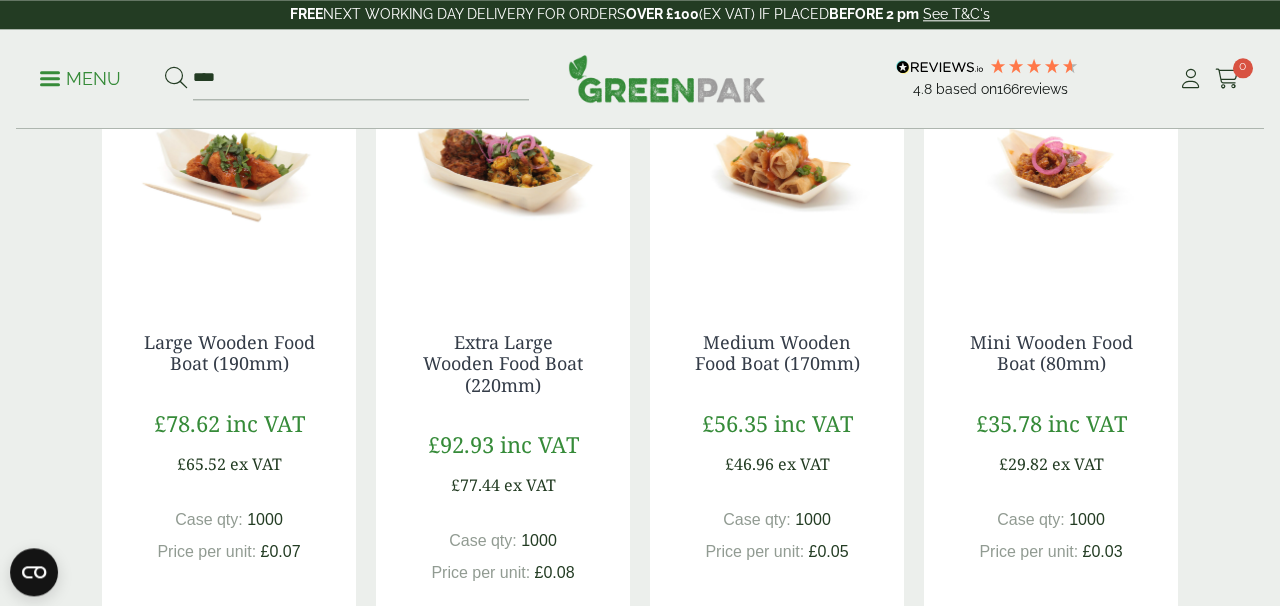 scroll, scrollTop: 424, scrollLeft: 0, axis: vertical 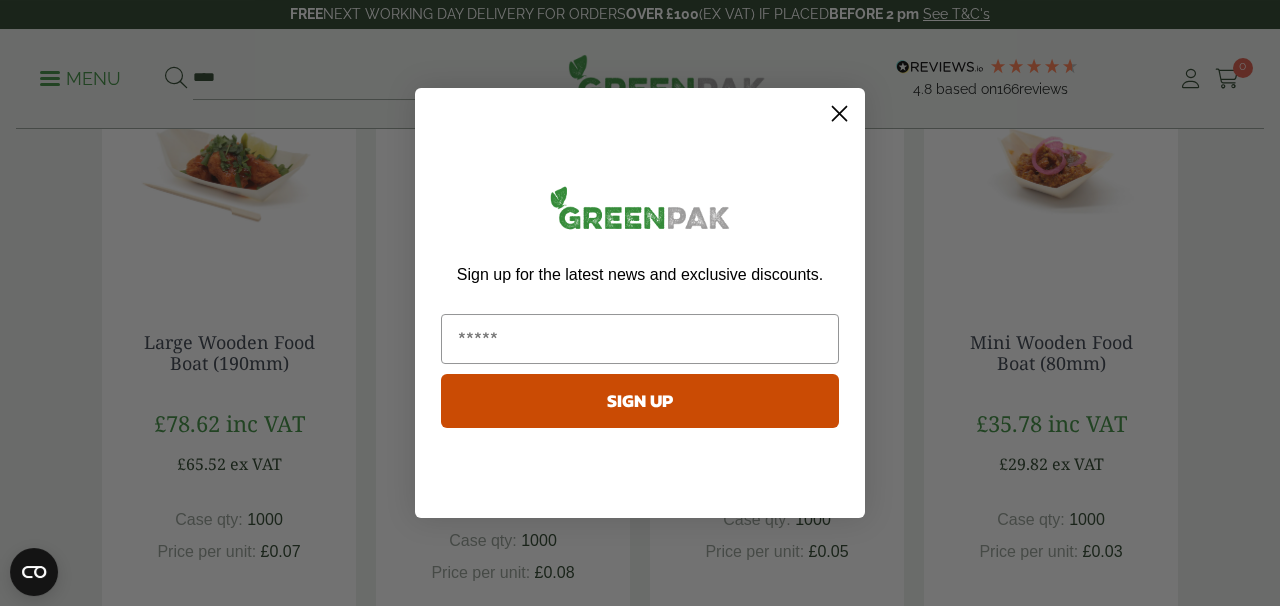 click 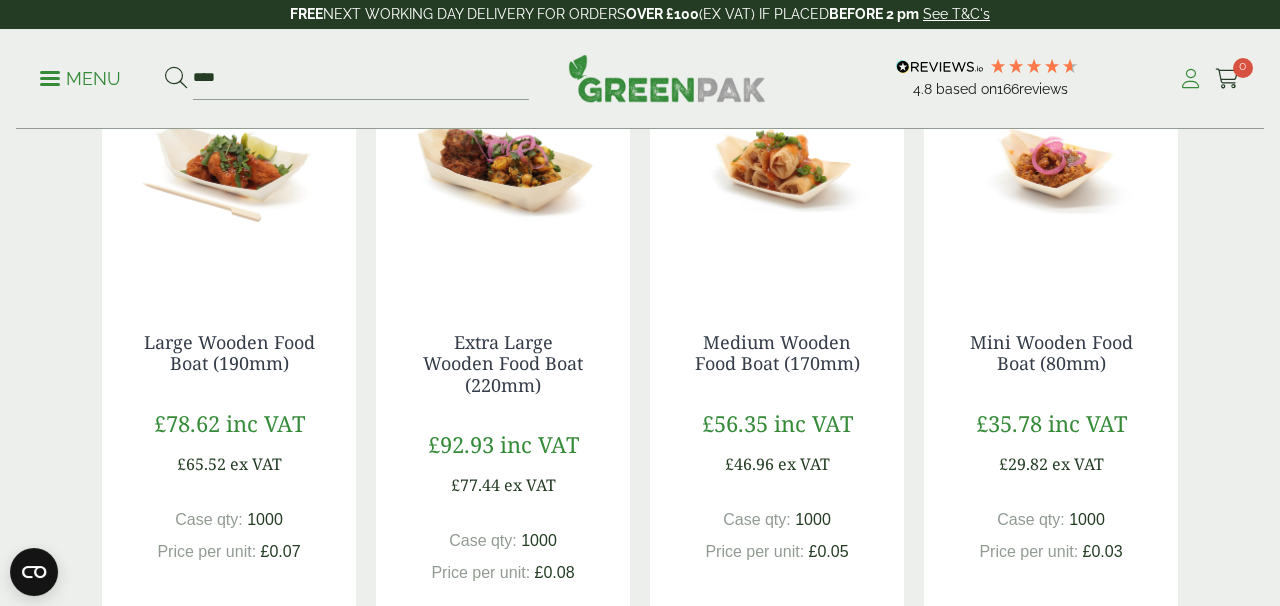click at bounding box center (1190, 79) 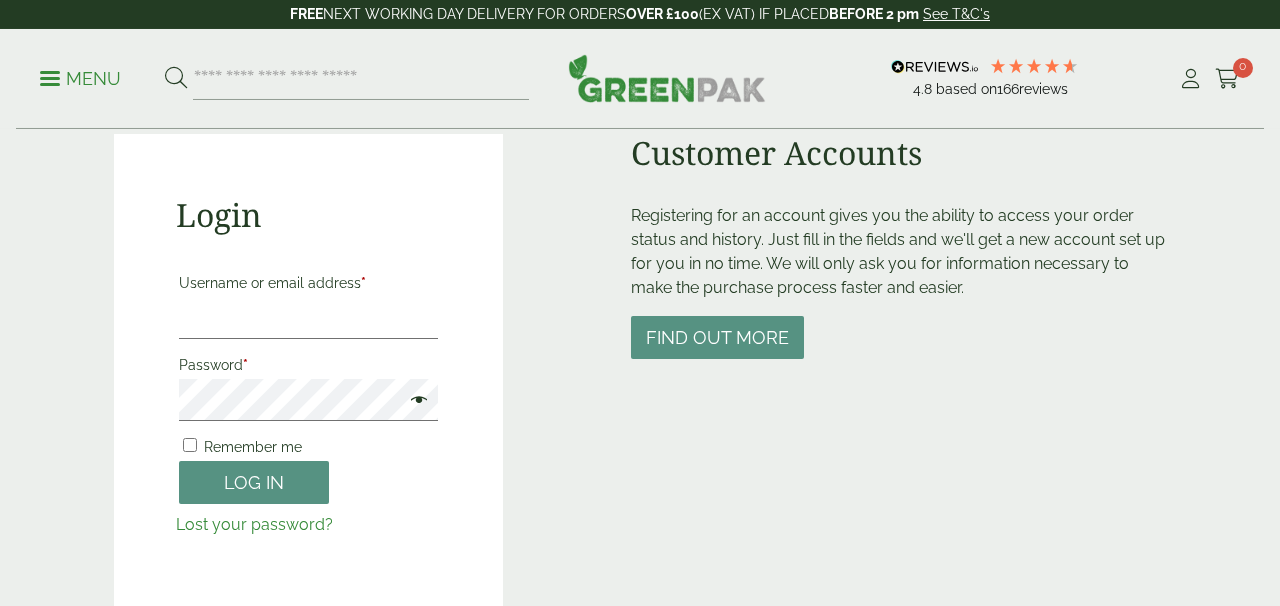 scroll, scrollTop: 174, scrollLeft: 0, axis: vertical 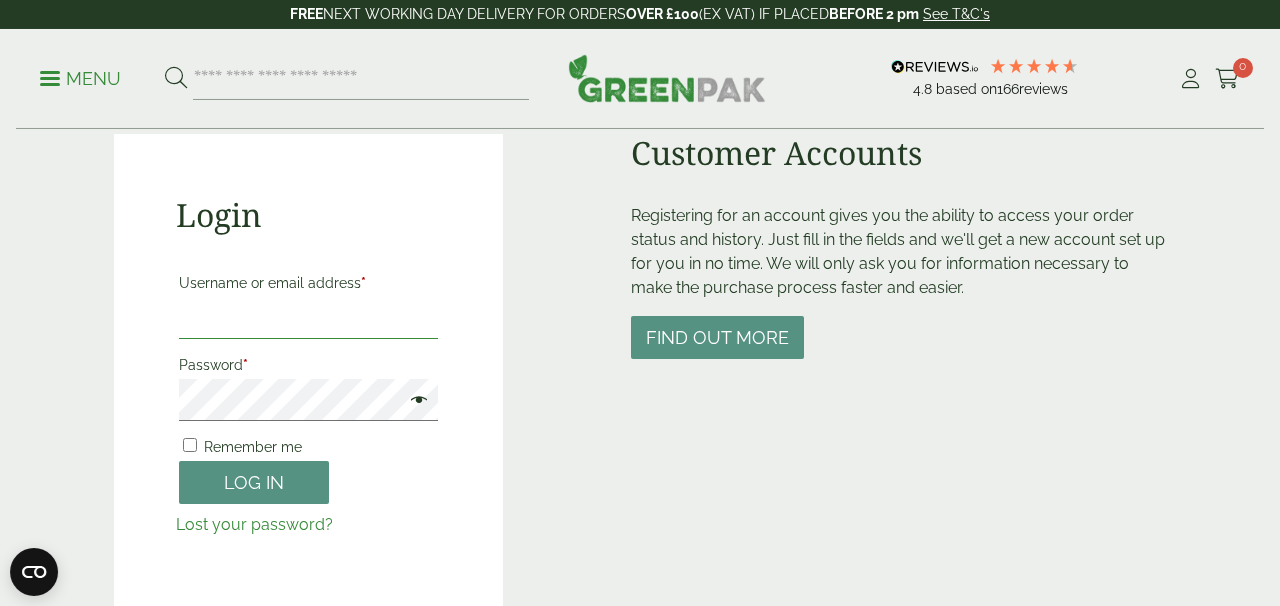 click on "Username or email address  *" at bounding box center (308, 318) 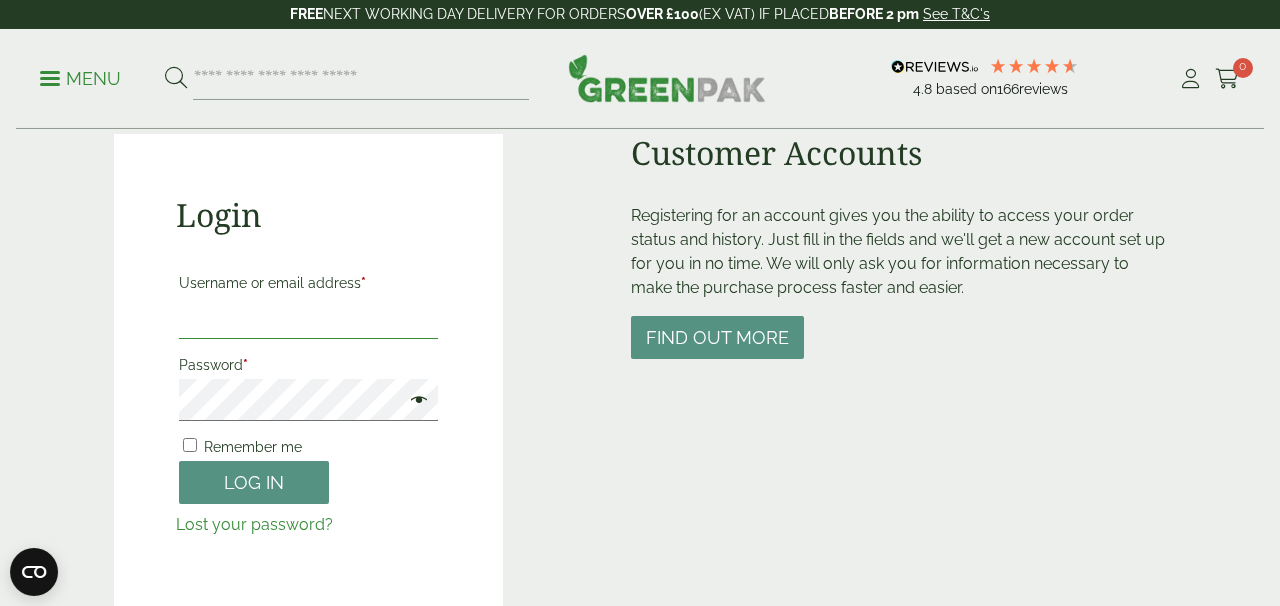 click on "Username or email address  *" at bounding box center (308, 318) 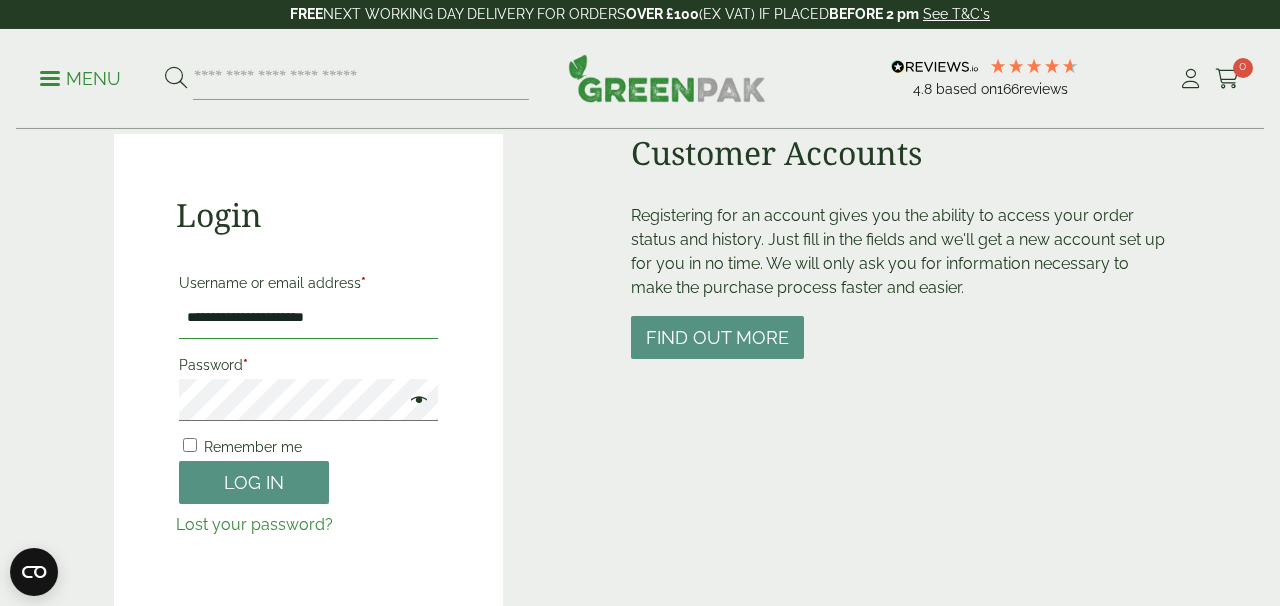 type on "**********" 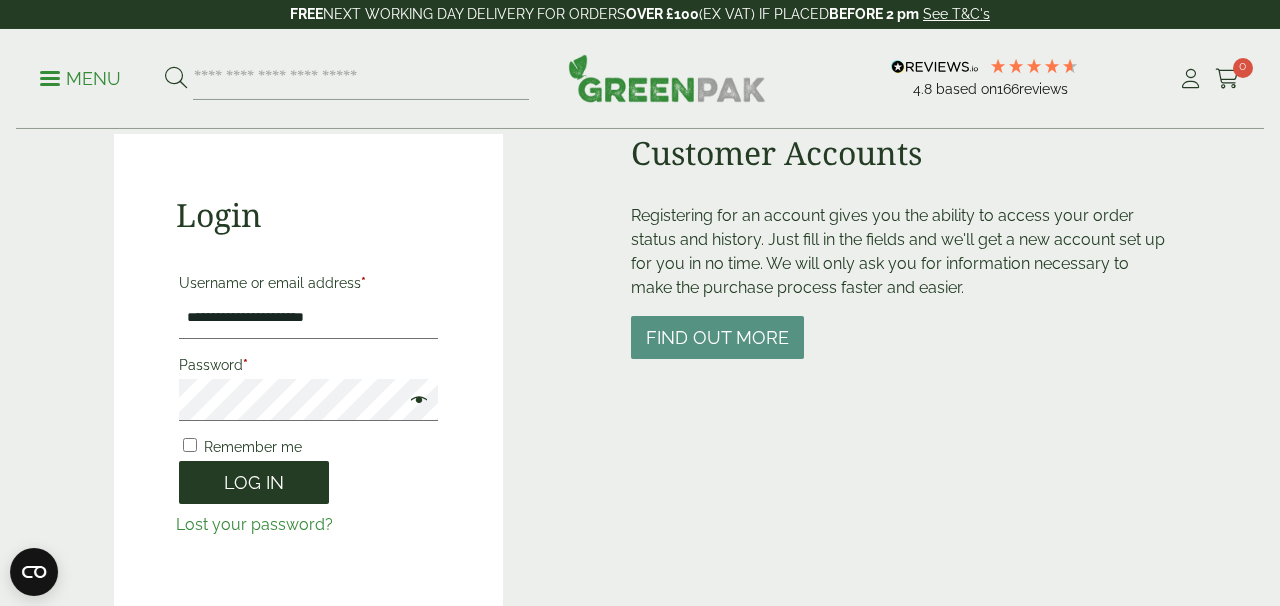 click on "Log in" at bounding box center (254, 482) 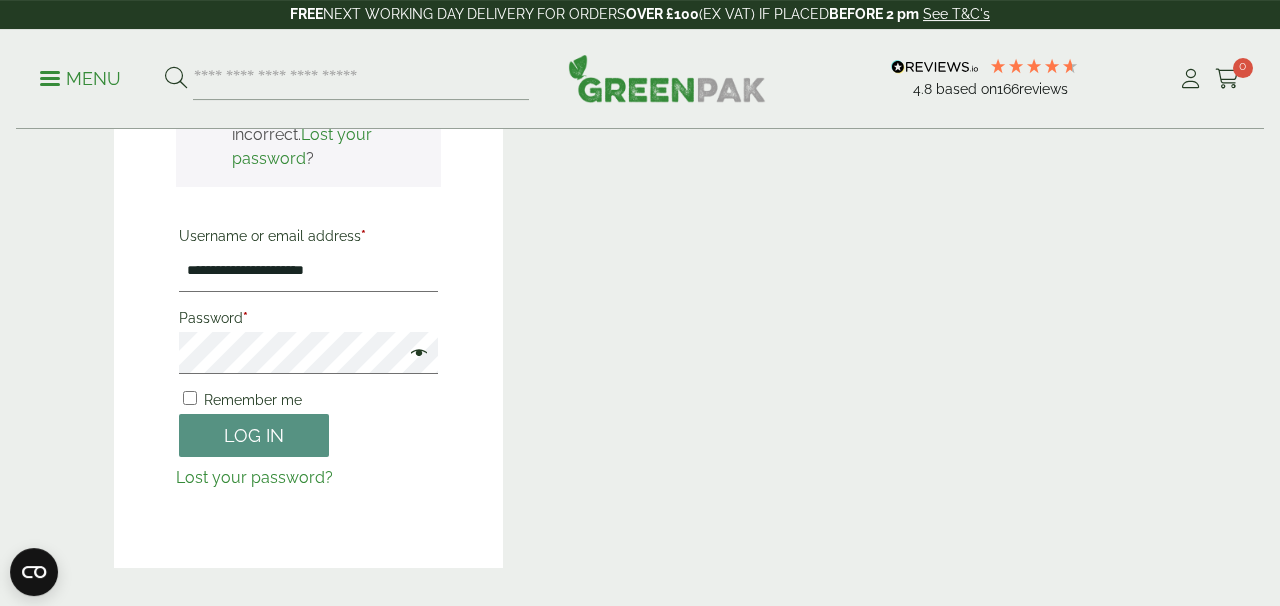 scroll, scrollTop: 415, scrollLeft: 0, axis: vertical 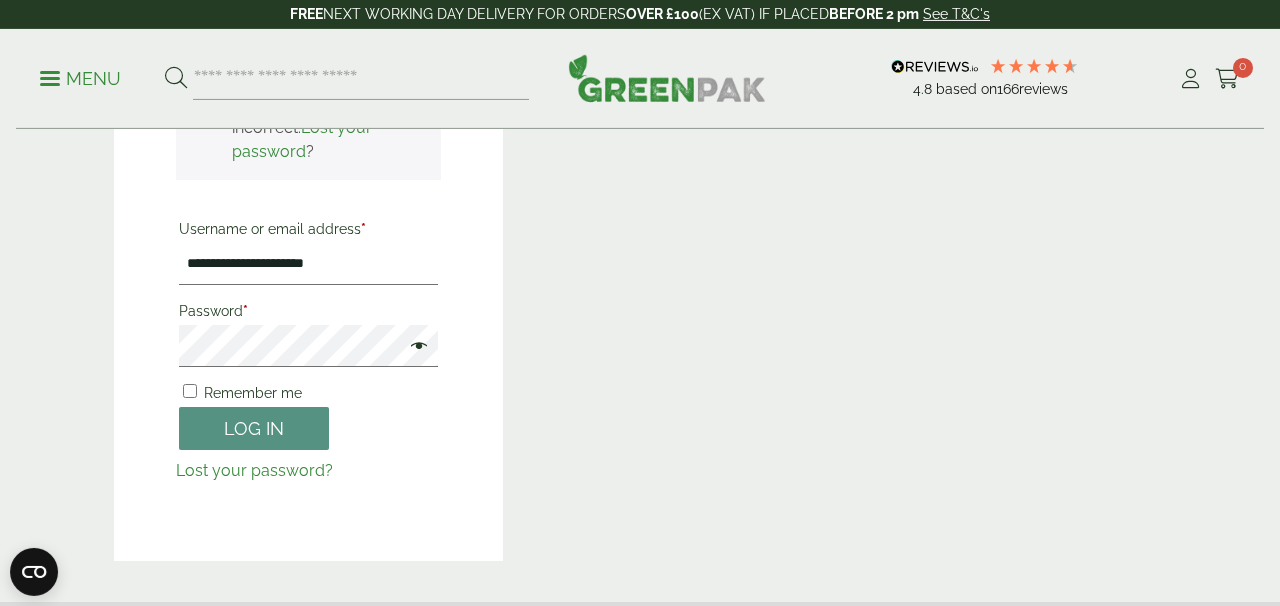 click on "Lost your password?" at bounding box center [254, 470] 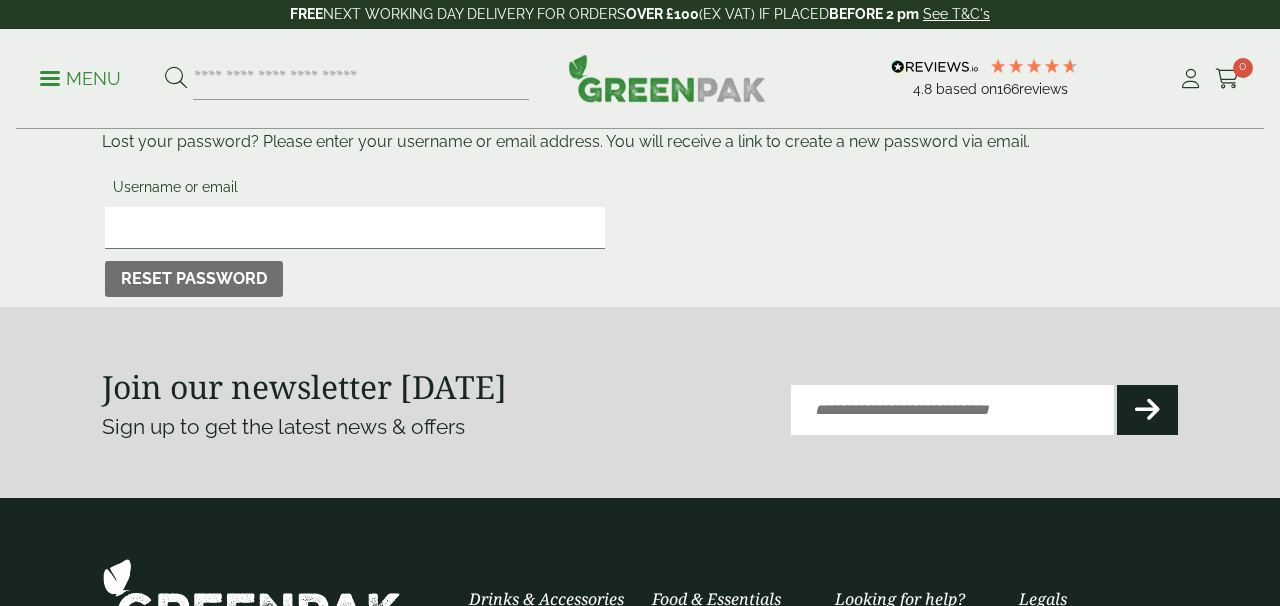 scroll, scrollTop: 0, scrollLeft: 0, axis: both 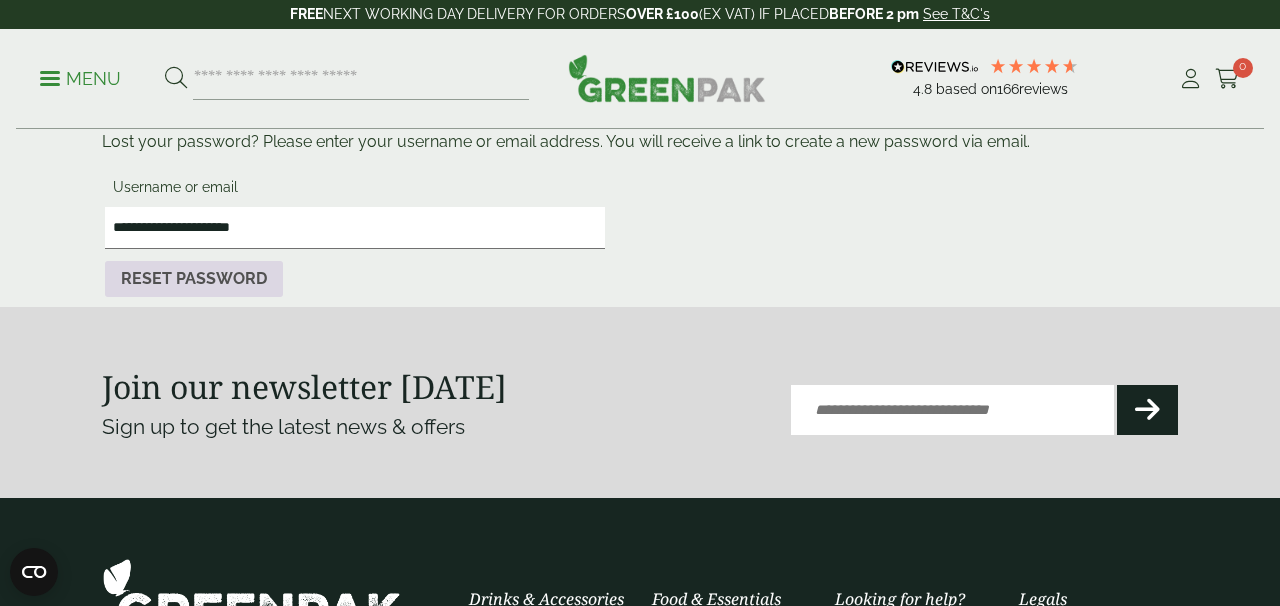 type on "**********" 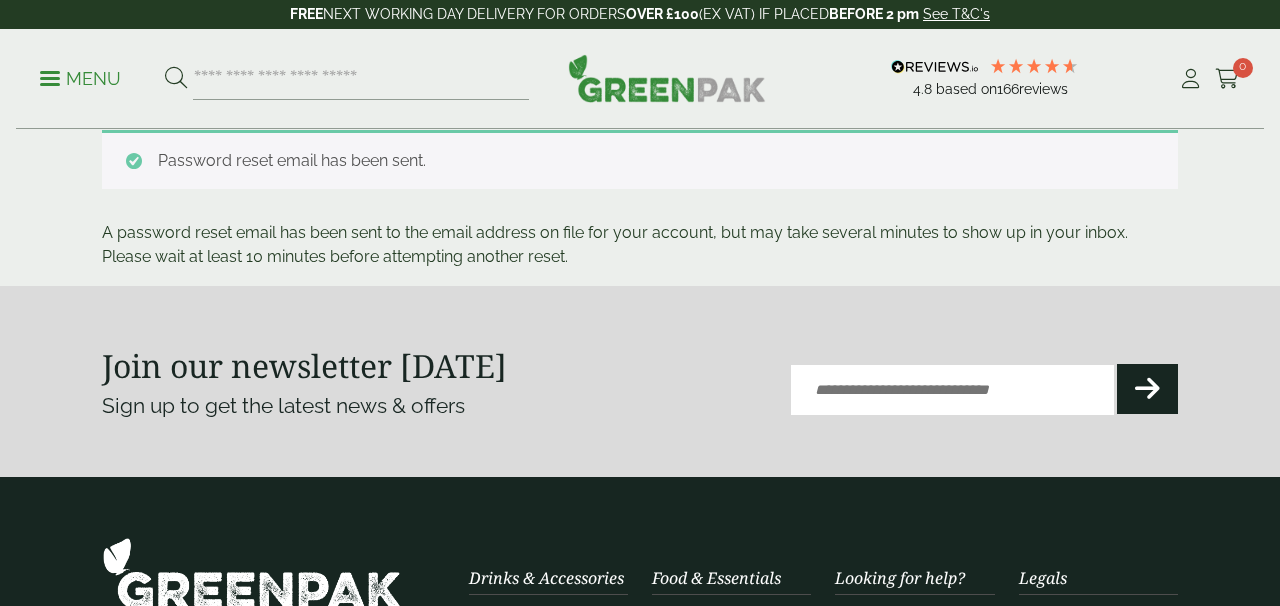 scroll, scrollTop: 0, scrollLeft: 0, axis: both 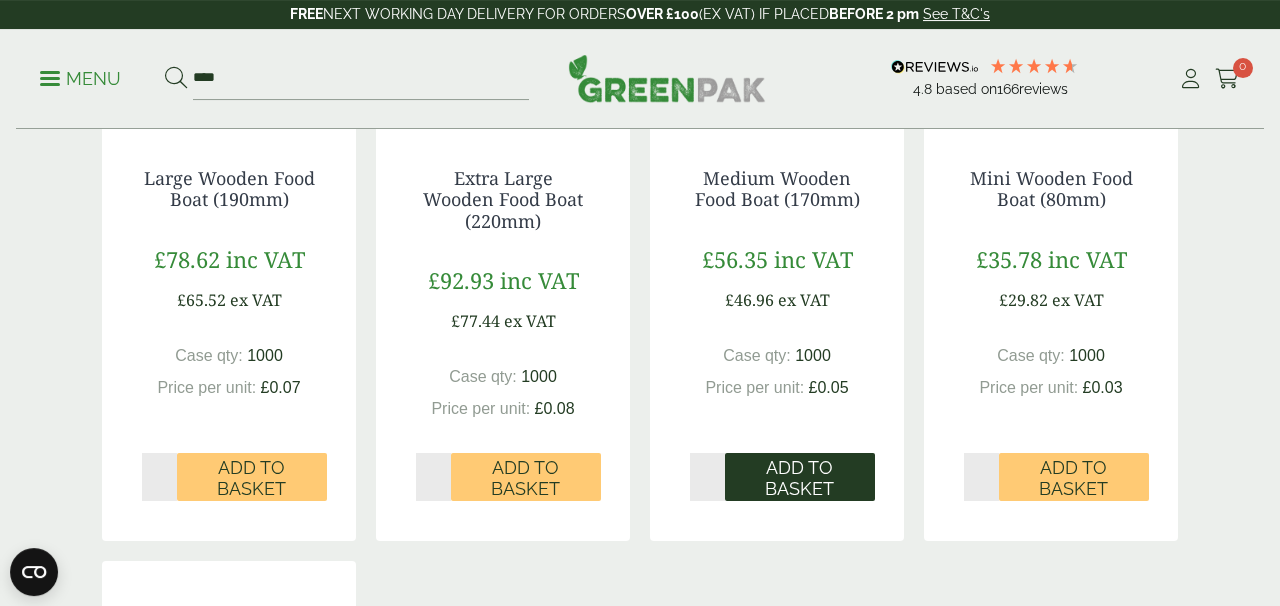 click on "Add to Basket" at bounding box center (800, 478) 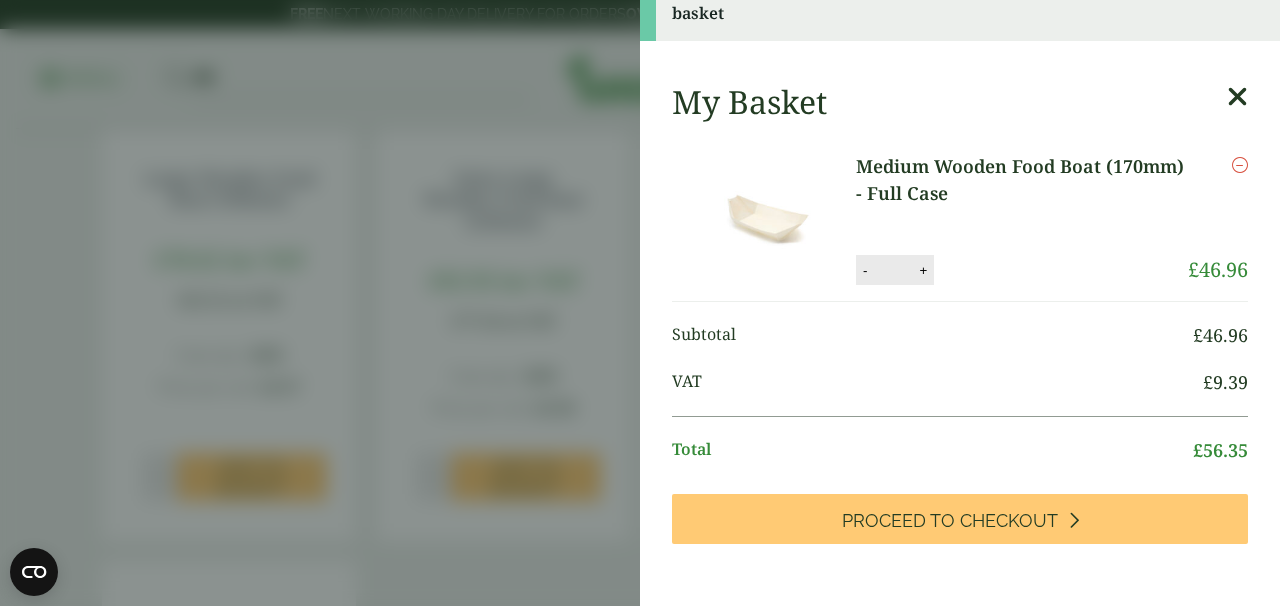 scroll, scrollTop: 39, scrollLeft: 0, axis: vertical 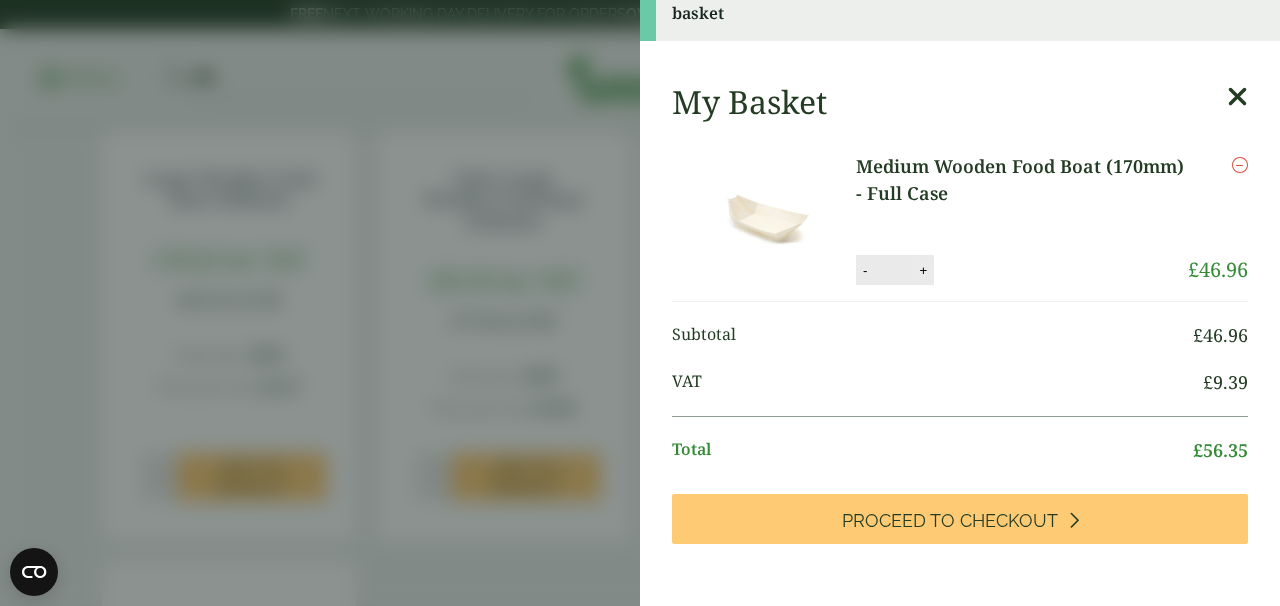 click on "+" at bounding box center [923, 270] 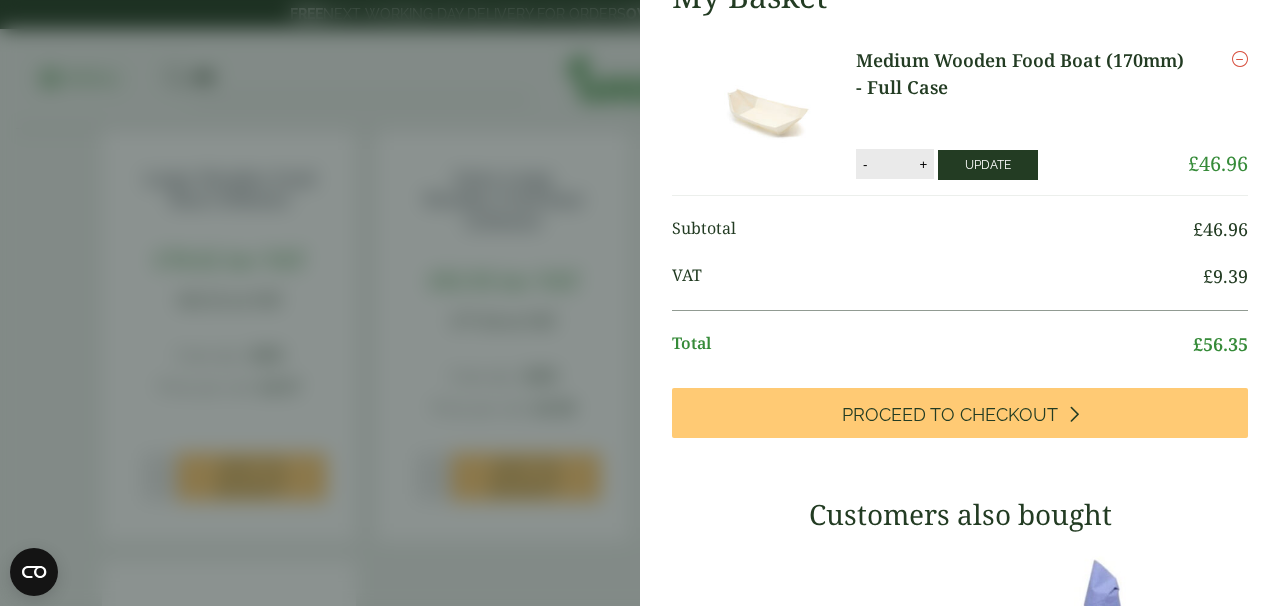 scroll, scrollTop: 29, scrollLeft: 0, axis: vertical 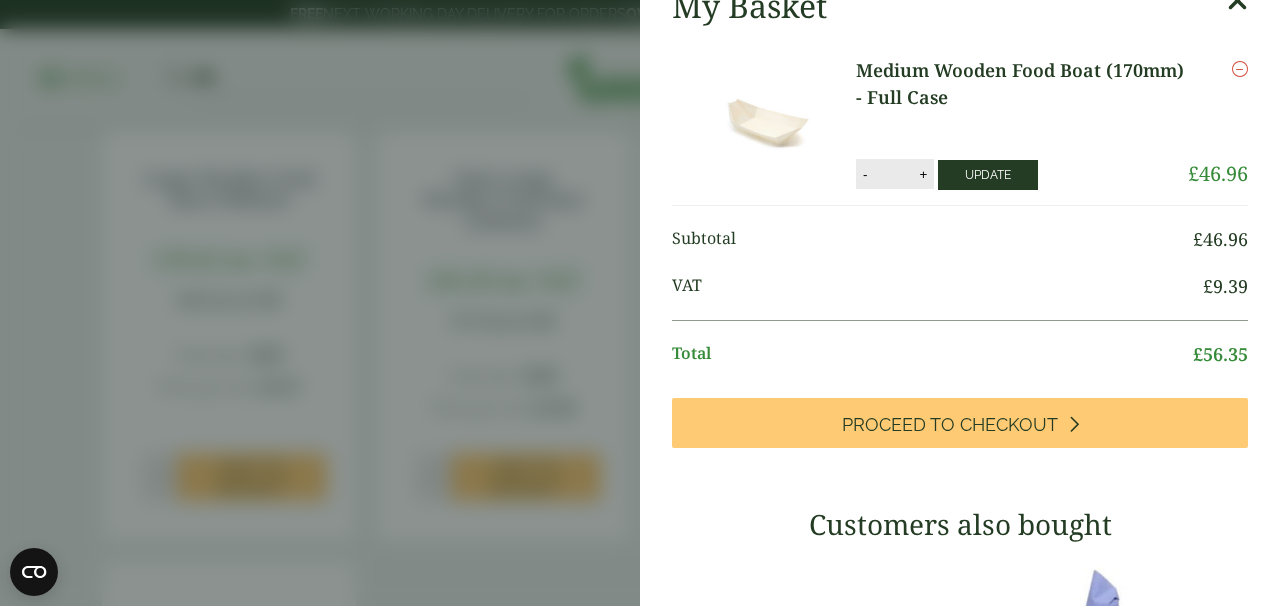 click on "VAT
£ 9.39" at bounding box center [960, 291] 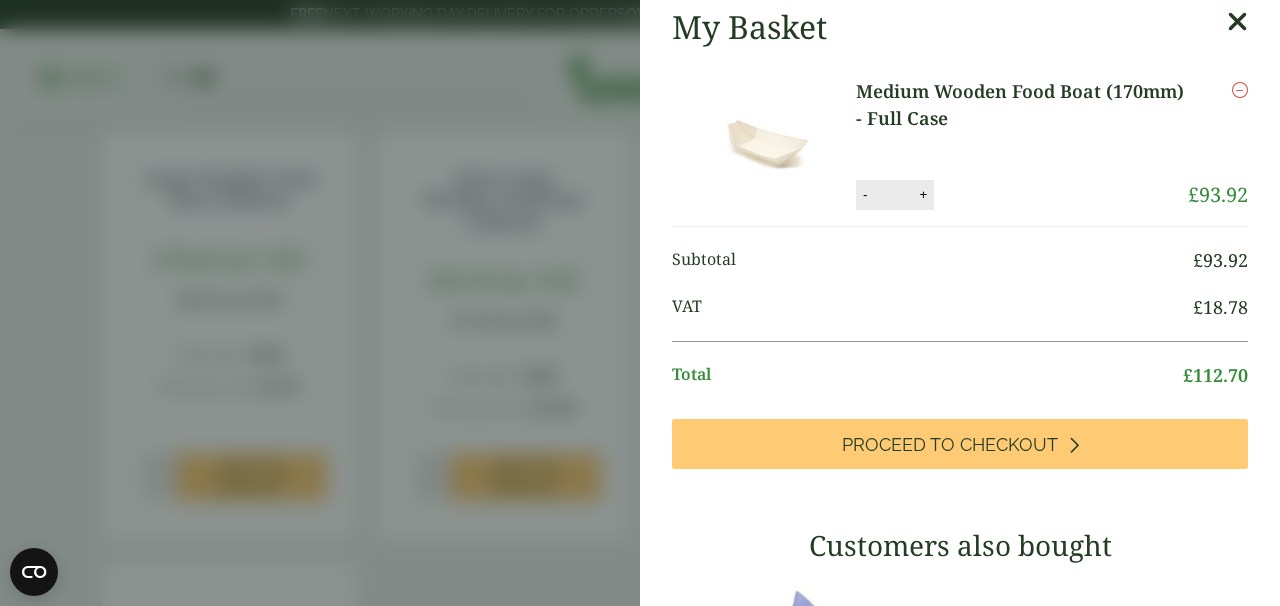scroll, scrollTop: 0, scrollLeft: 0, axis: both 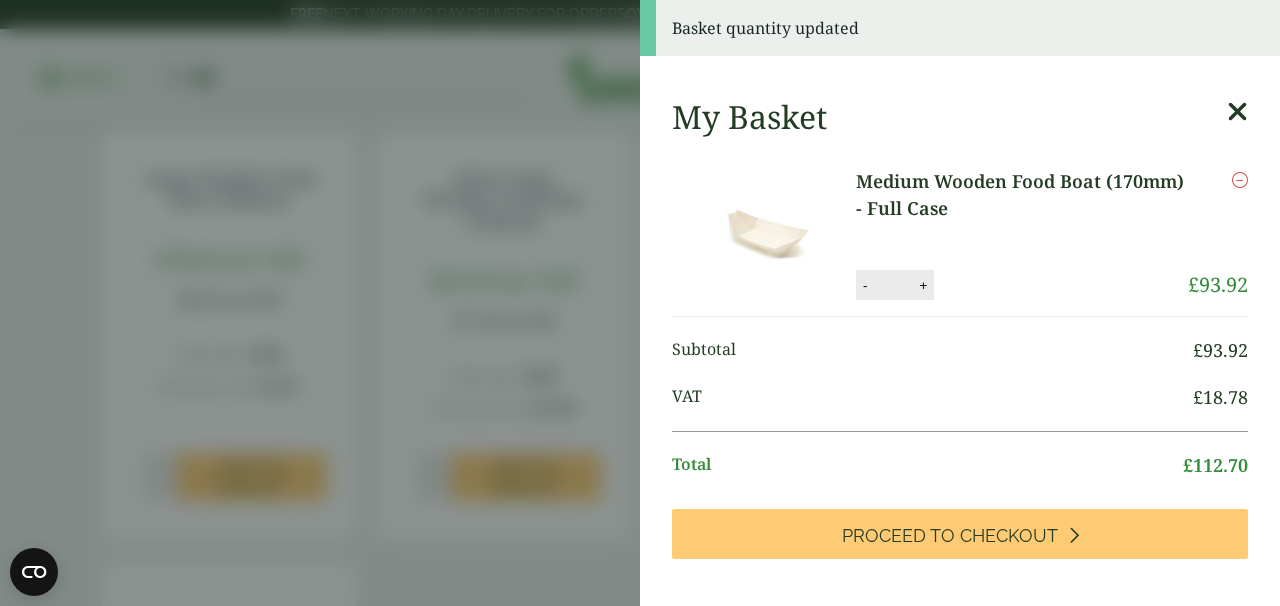 click at bounding box center [1237, 112] 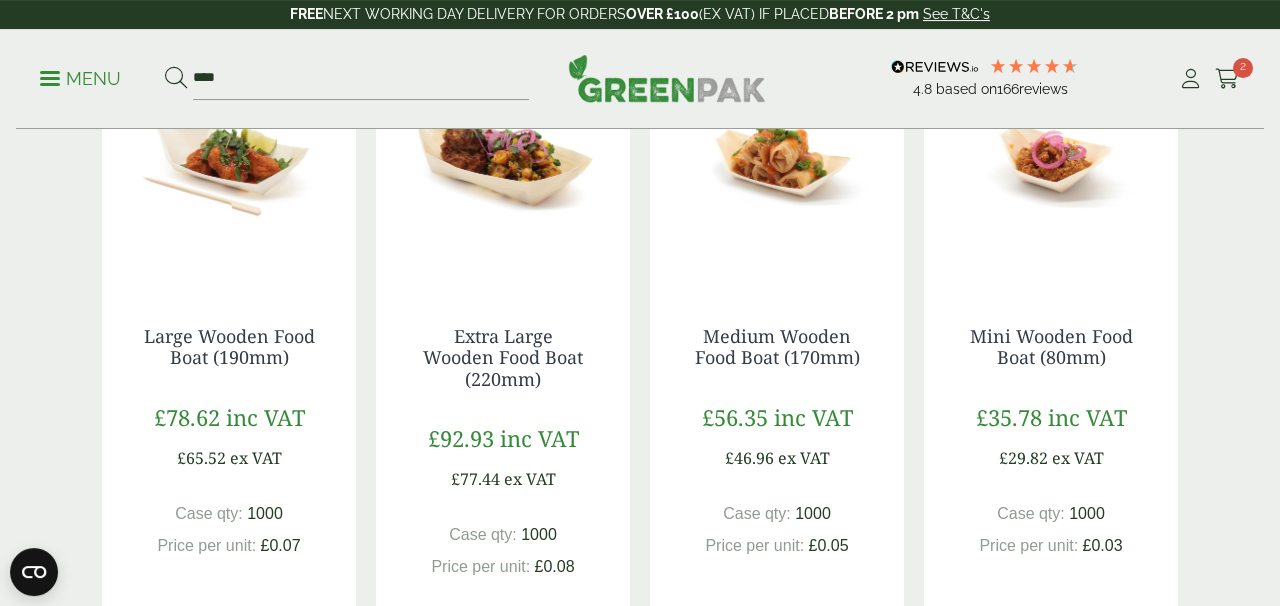 scroll, scrollTop: 398, scrollLeft: 0, axis: vertical 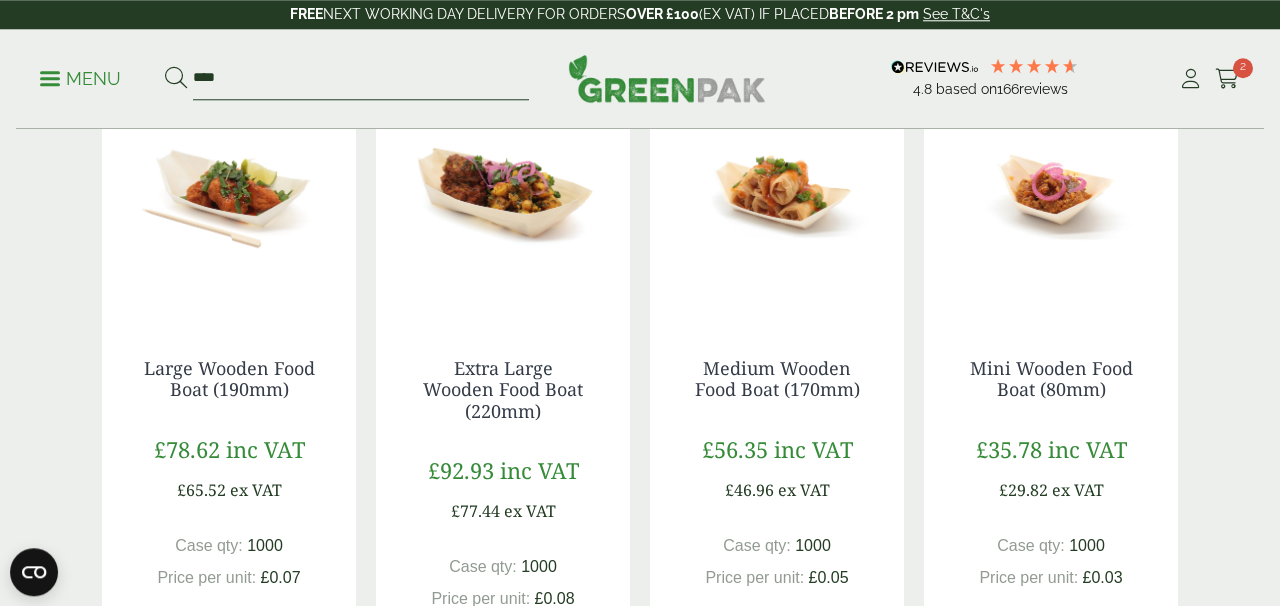 click on "****" at bounding box center [361, 79] 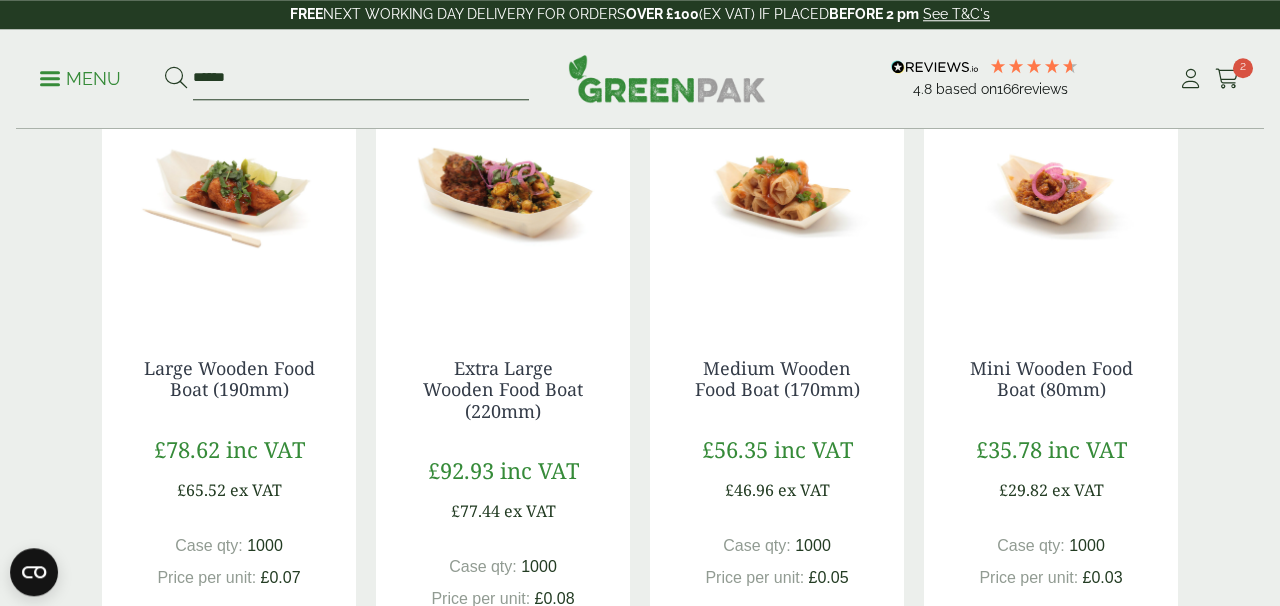 type on "******" 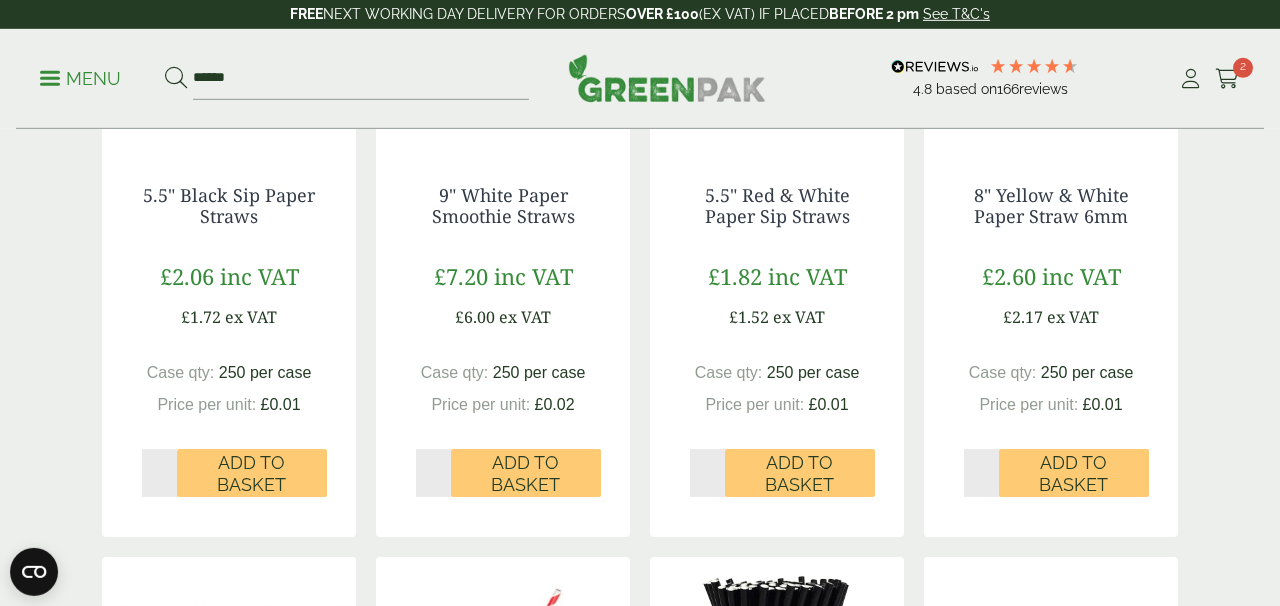 scroll, scrollTop: 572, scrollLeft: 0, axis: vertical 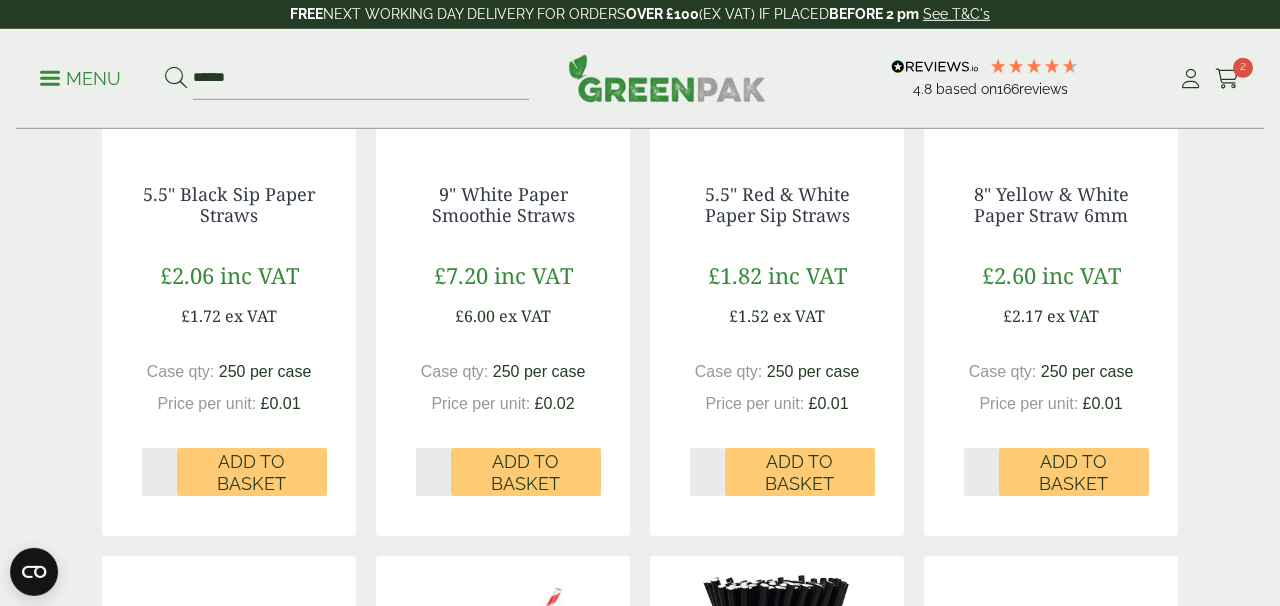 click on "*" at bounding box center [981, 472] 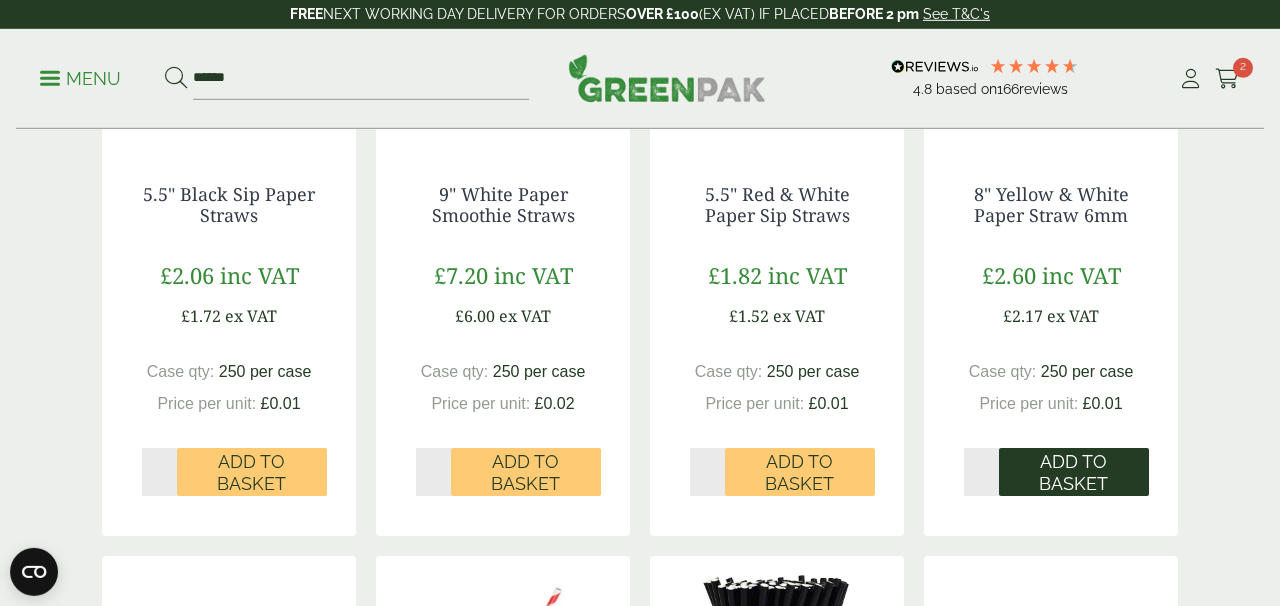 click on "Add to Basket" at bounding box center [1074, 472] 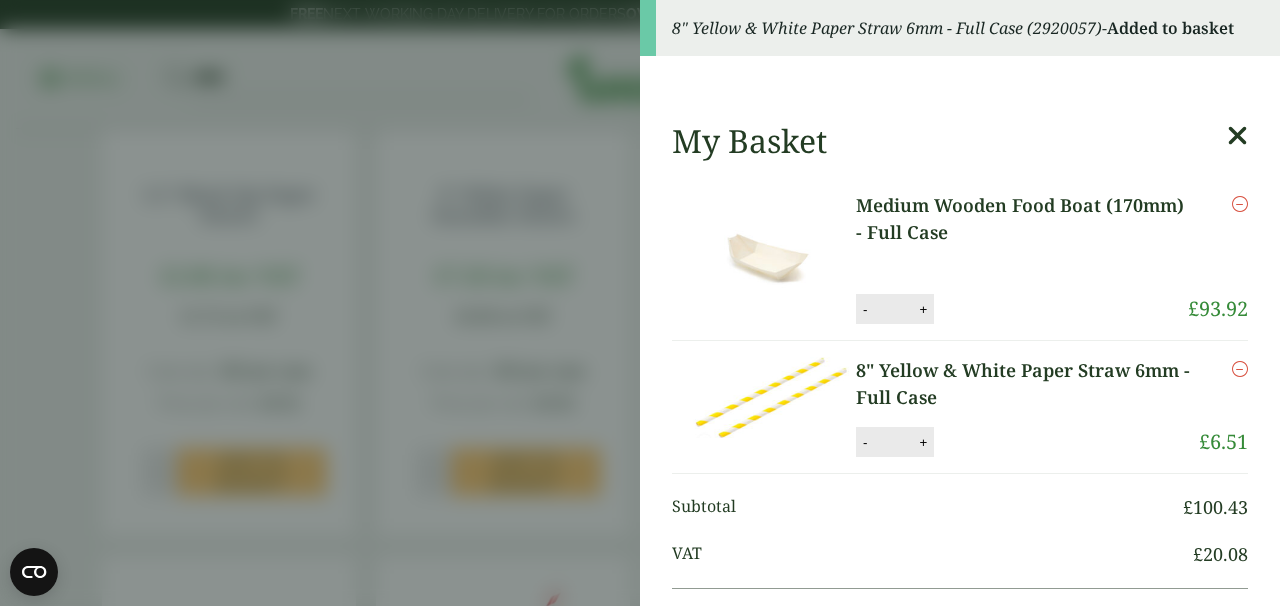 click at bounding box center [1237, 136] 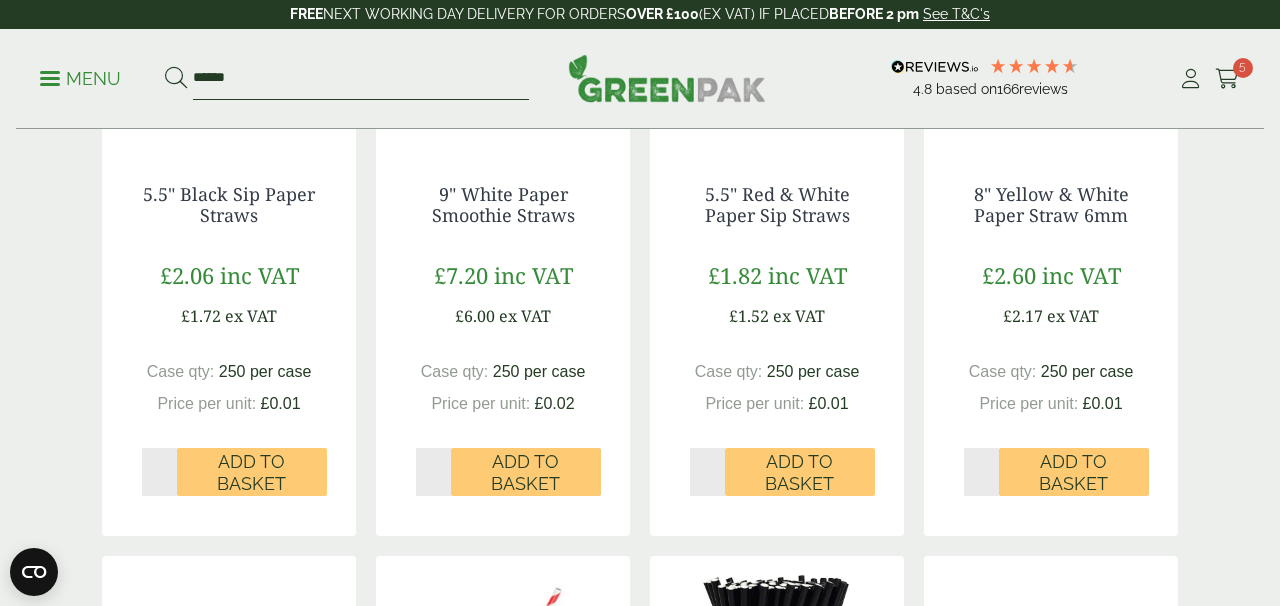 click on "******" at bounding box center (361, 79) 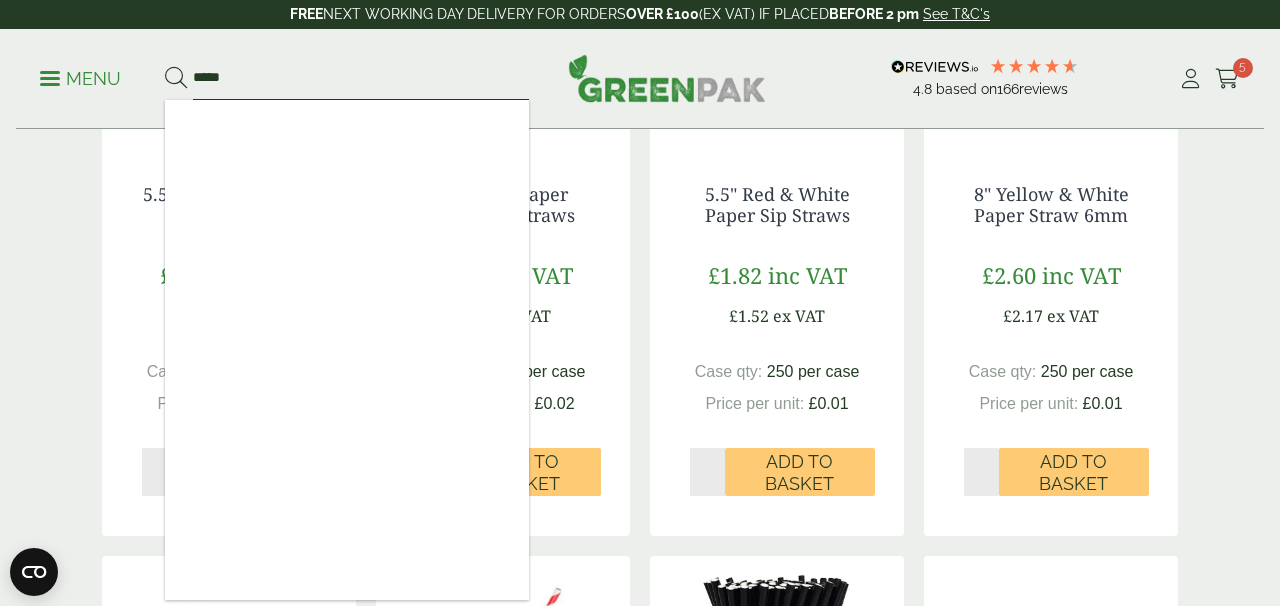 type on "*****" 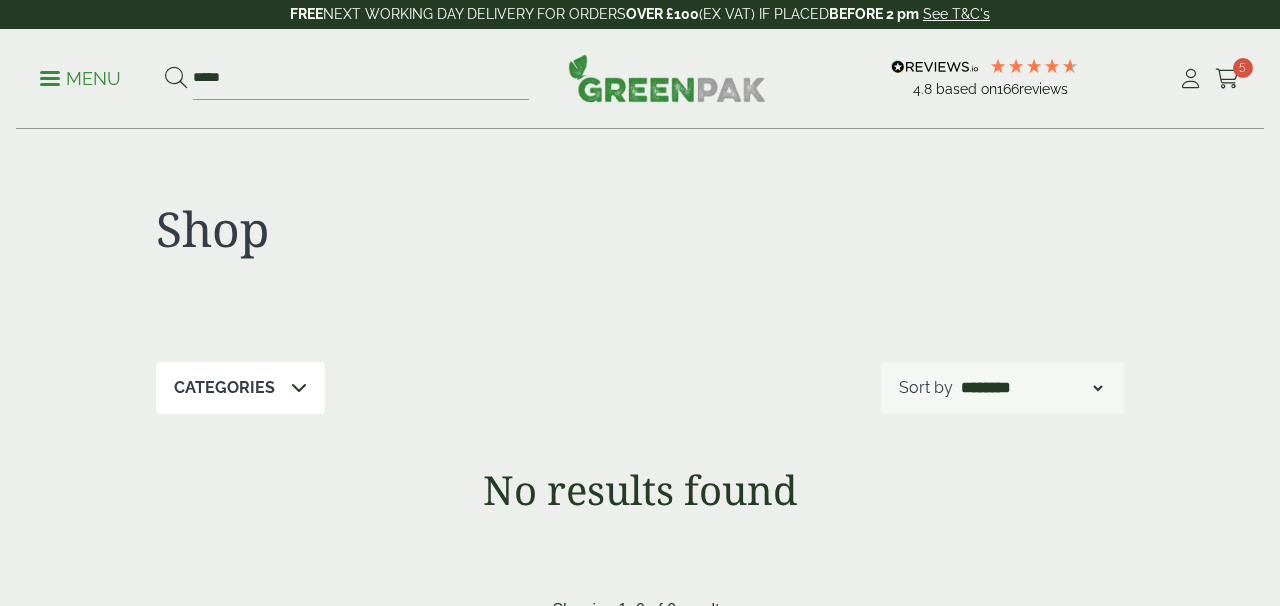 scroll, scrollTop: 0, scrollLeft: 0, axis: both 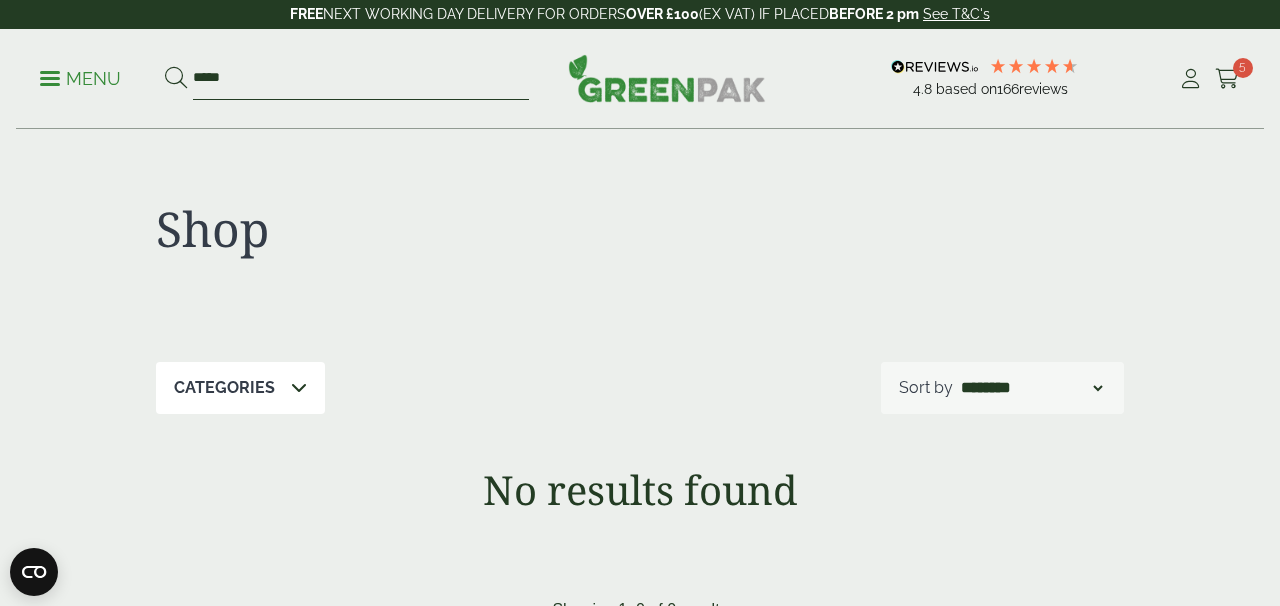 click on "*****" at bounding box center [361, 79] 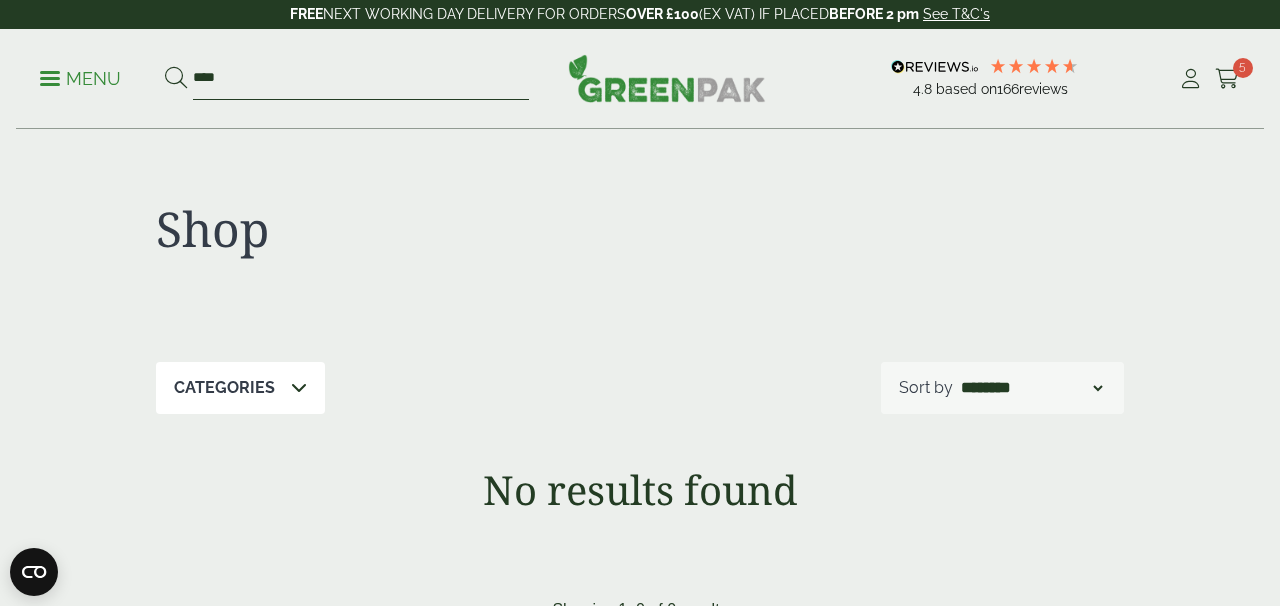 type on "****" 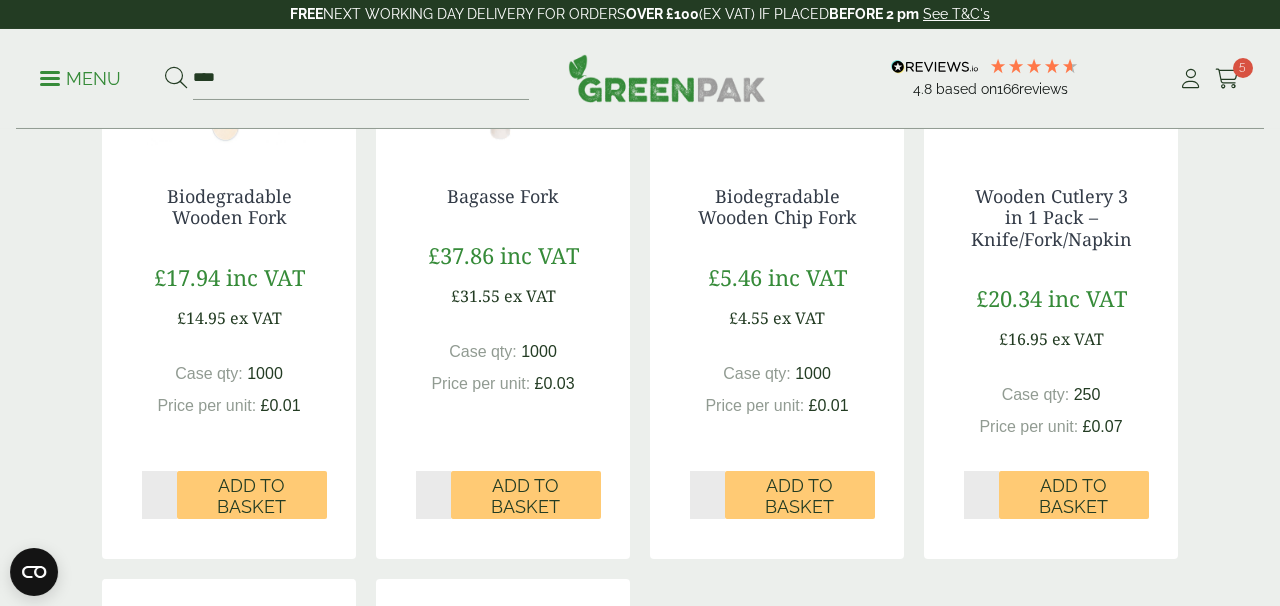 scroll, scrollTop: 558, scrollLeft: 0, axis: vertical 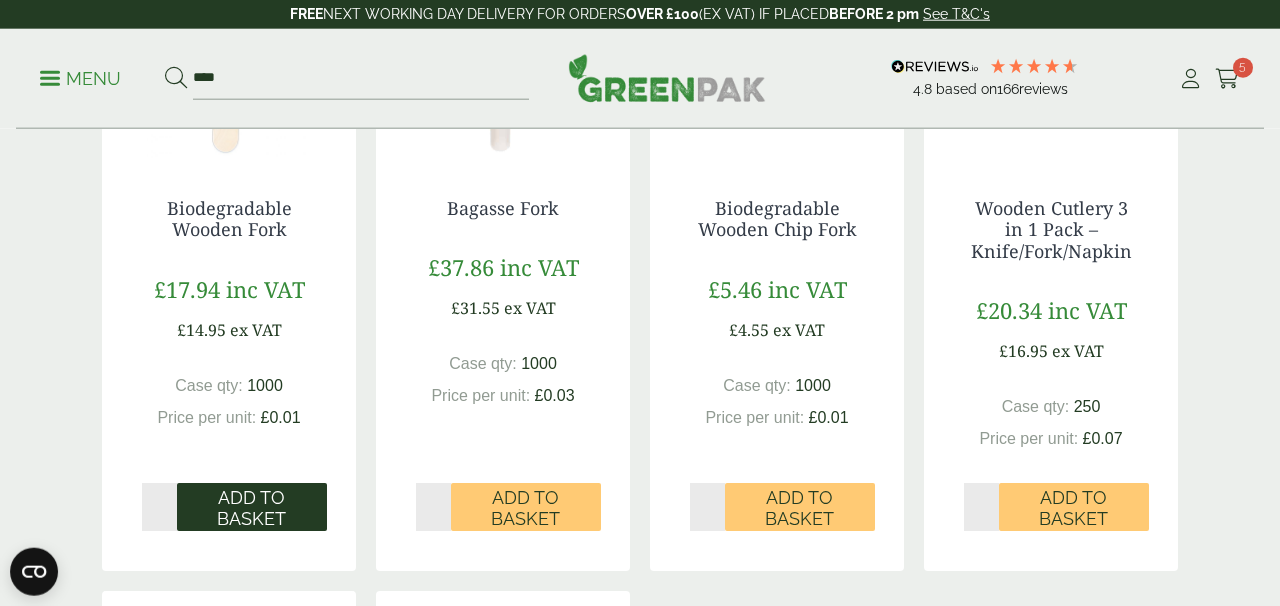 click on "Add to Basket" at bounding box center [252, 508] 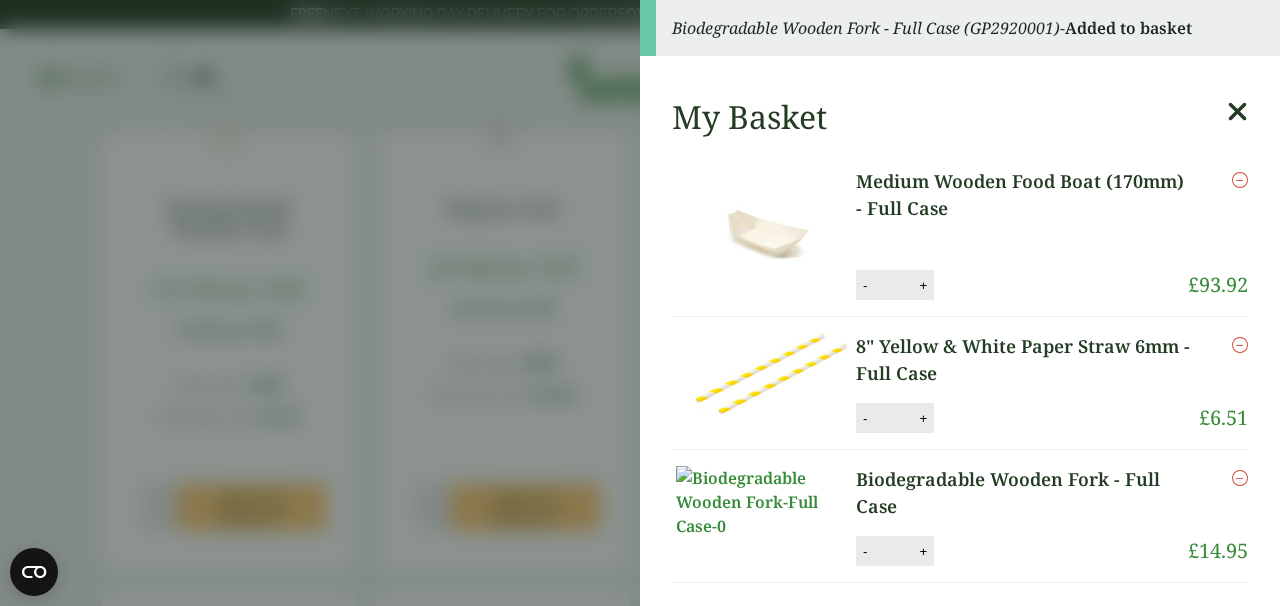 click at bounding box center [1237, 112] 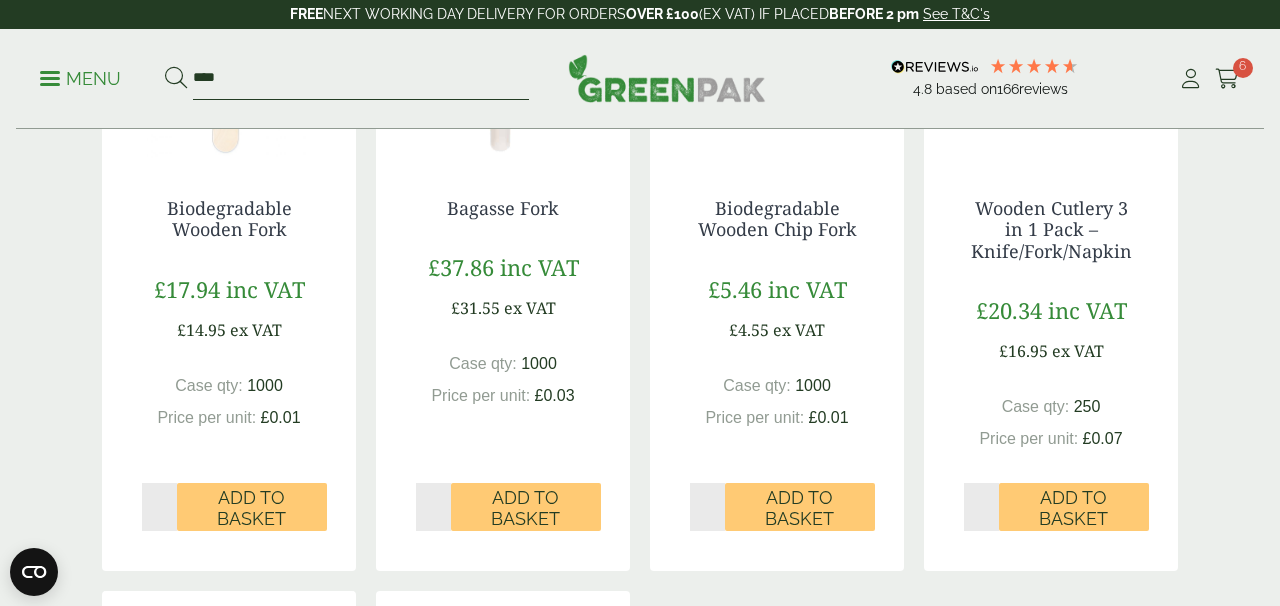 click on "****" at bounding box center (361, 79) 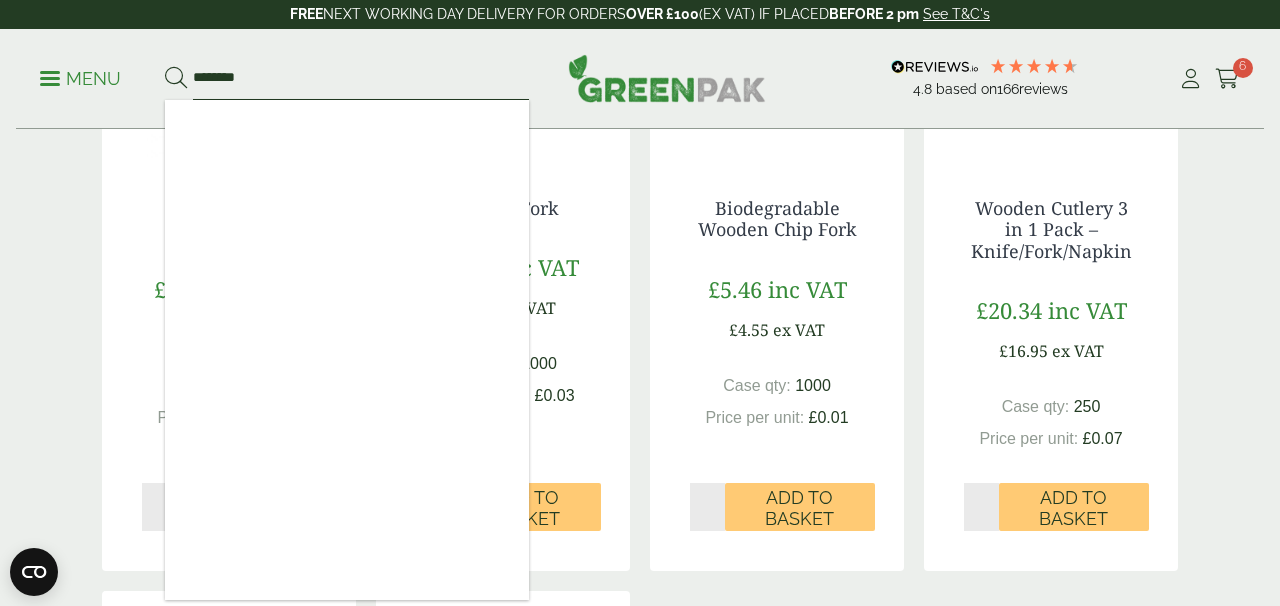 type on "********" 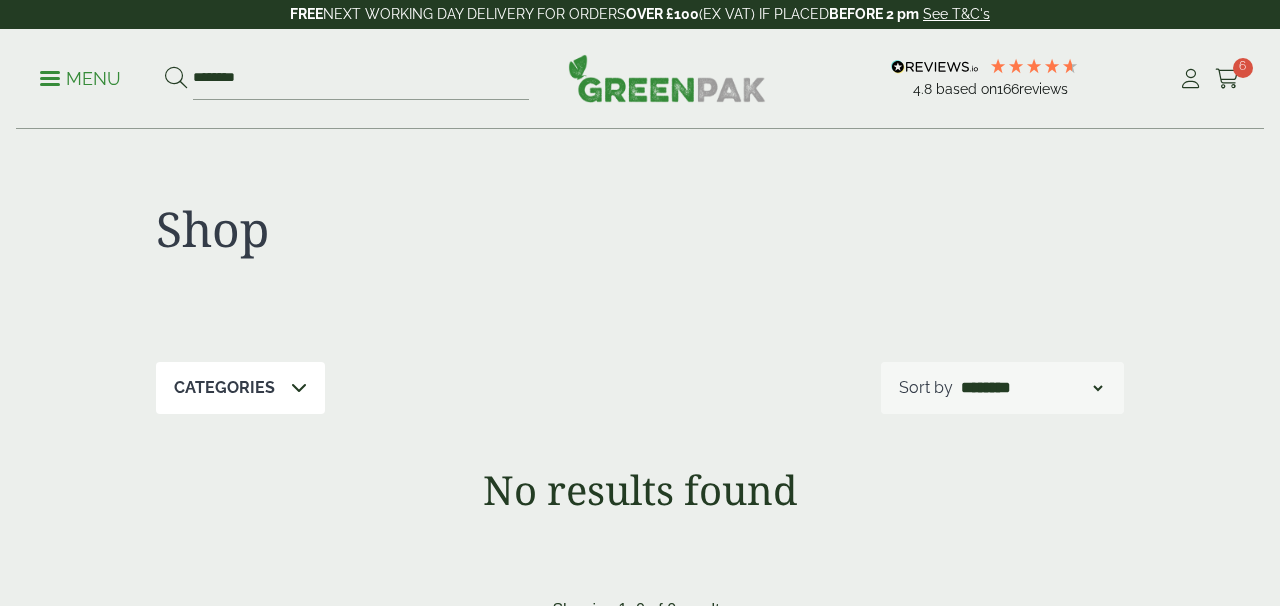scroll, scrollTop: 0, scrollLeft: 0, axis: both 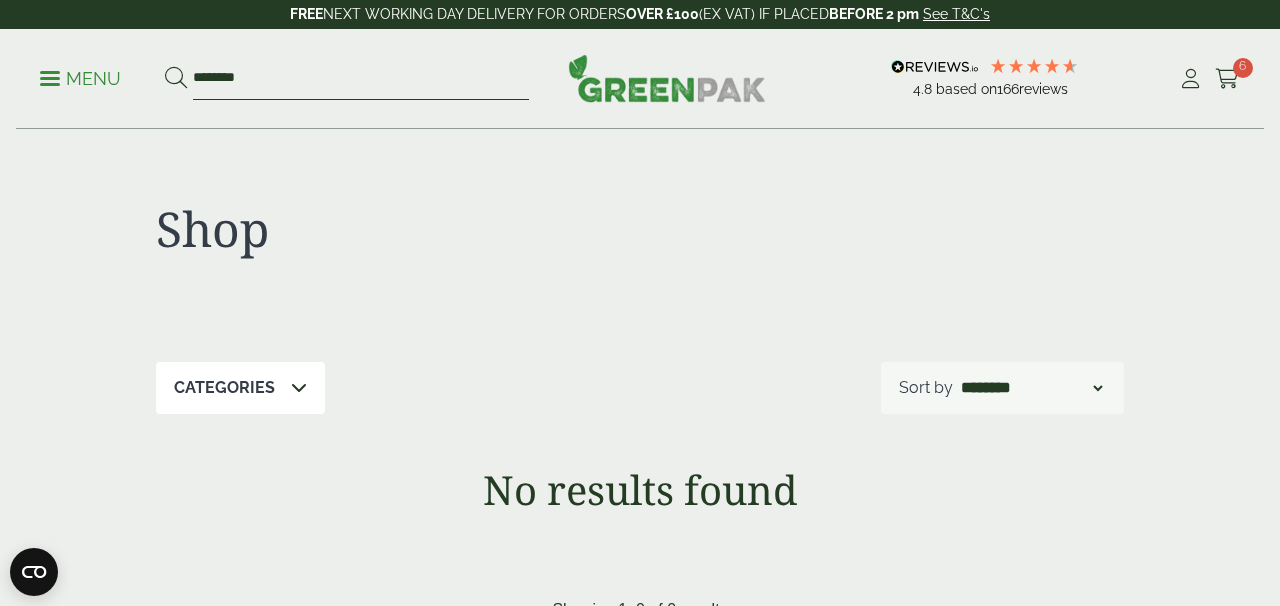 click on "********" at bounding box center [361, 79] 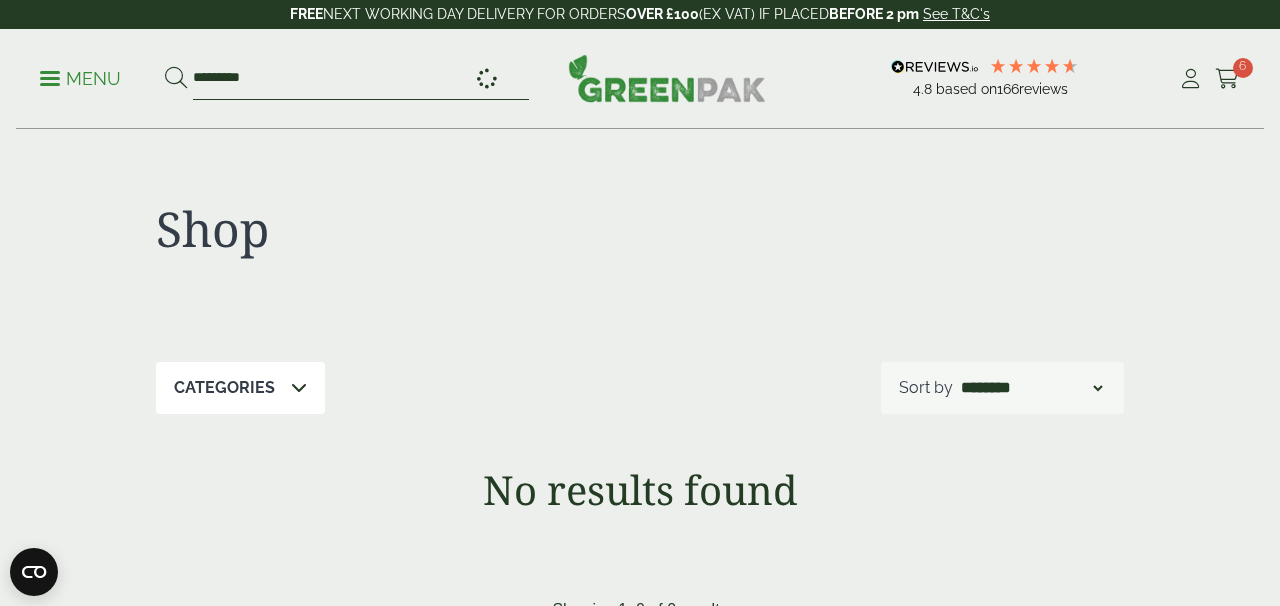 type on "*********" 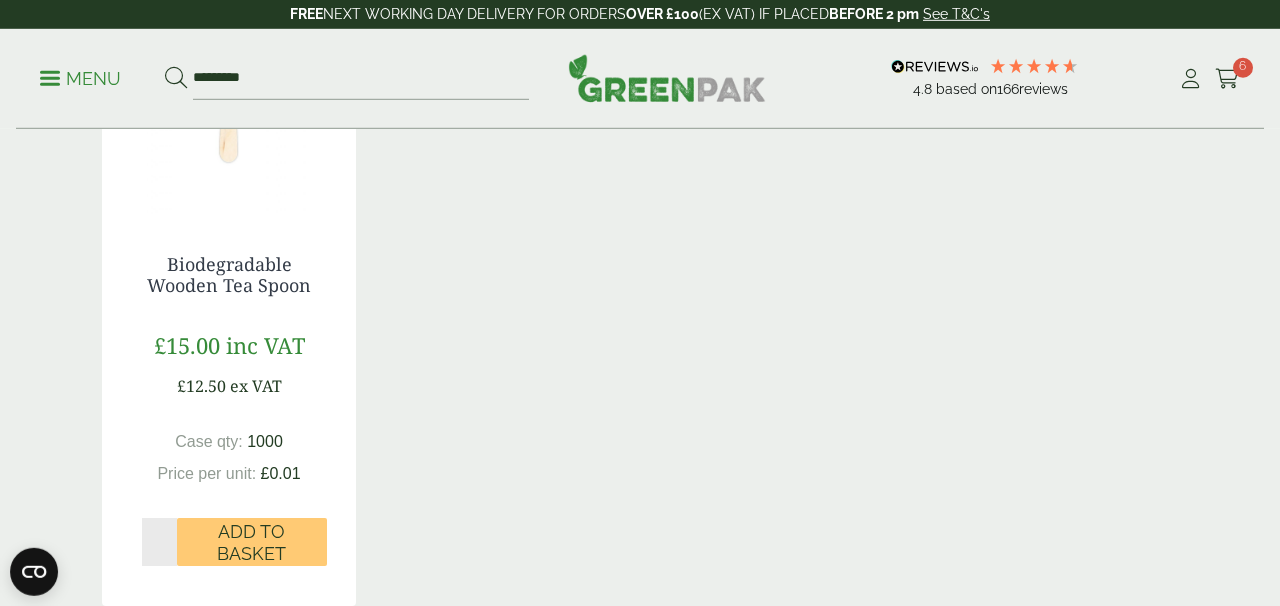 scroll, scrollTop: 505, scrollLeft: 0, axis: vertical 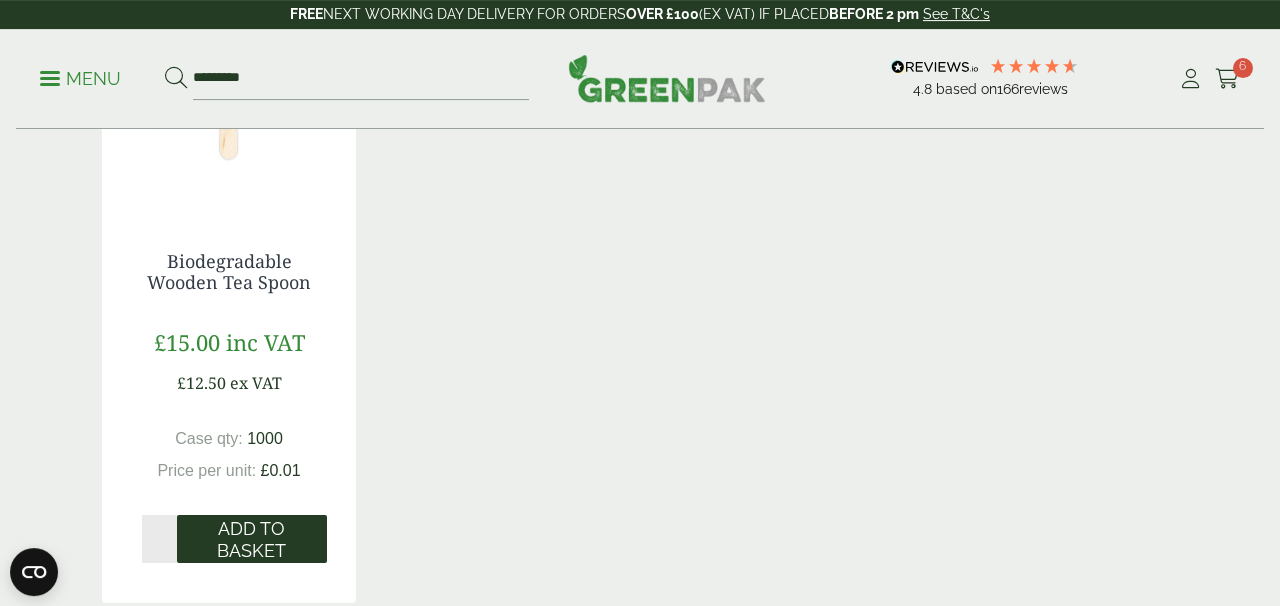 click on "Add to Basket" at bounding box center (252, 539) 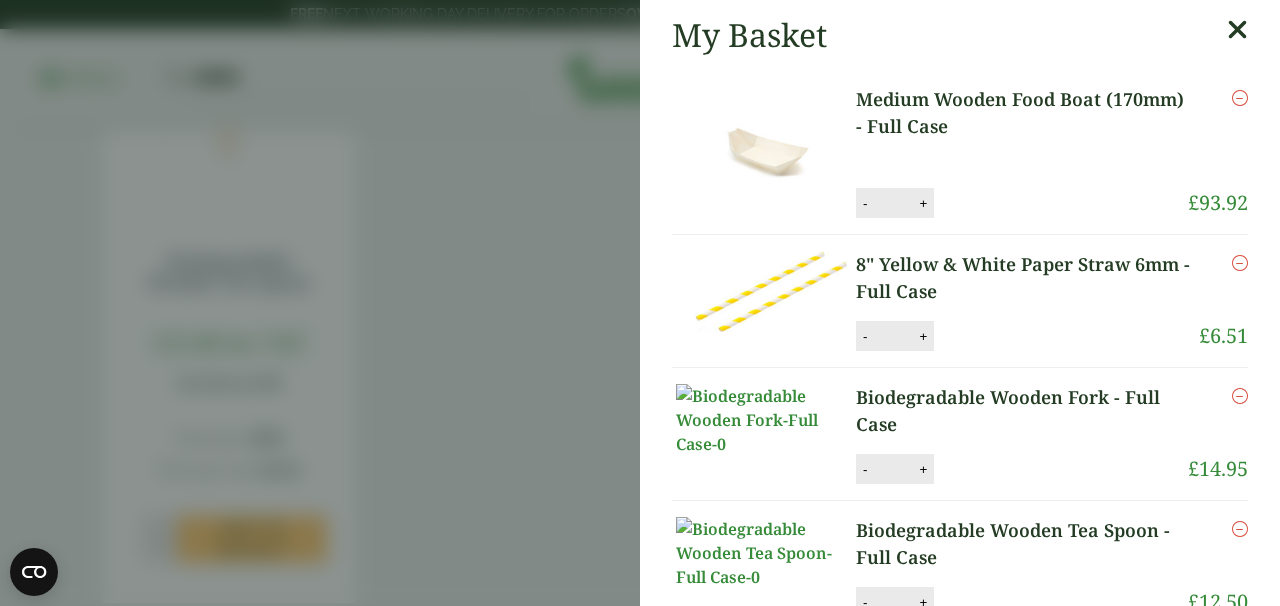 click at bounding box center [1237, 30] 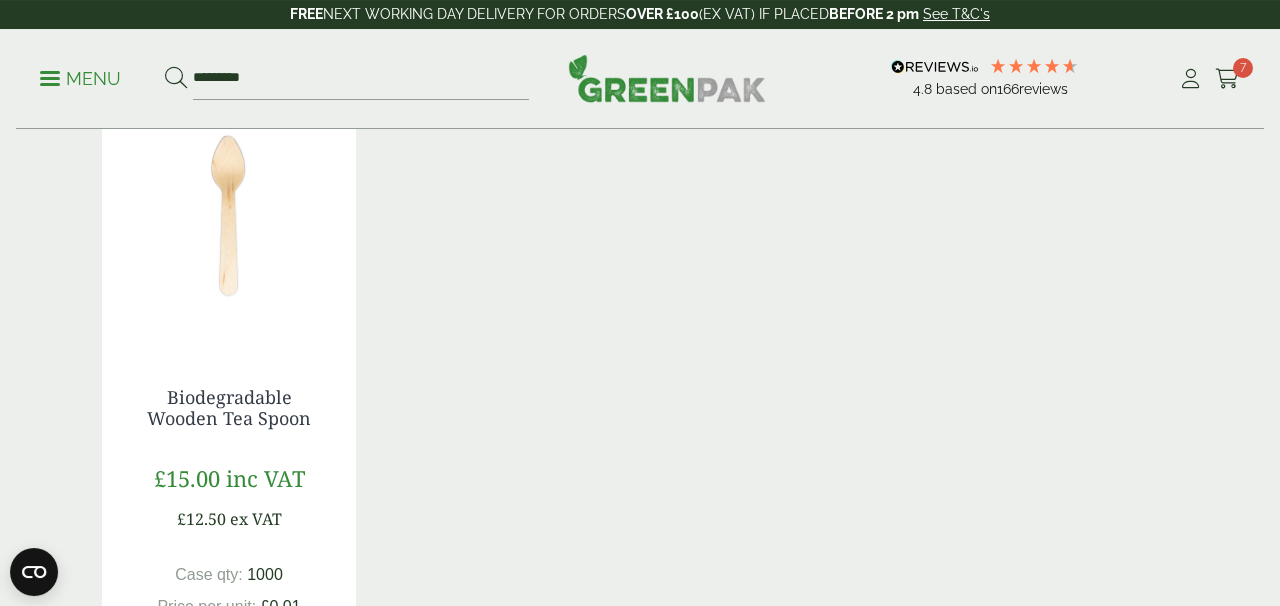 scroll, scrollTop: 341, scrollLeft: 0, axis: vertical 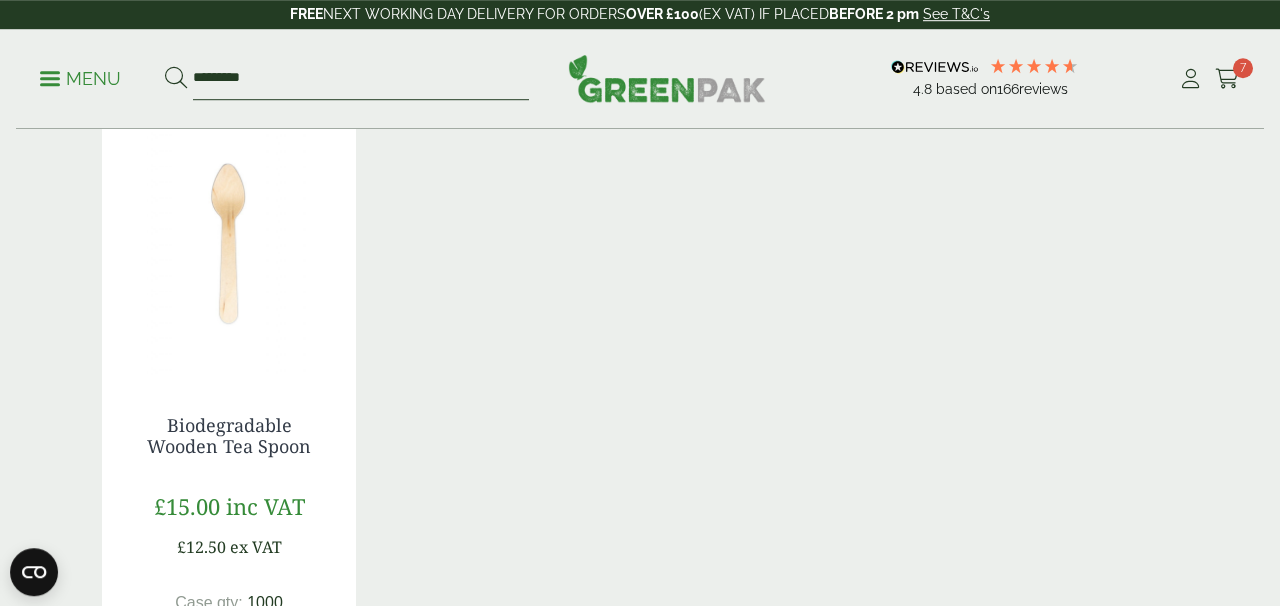 click on "*********" at bounding box center [361, 79] 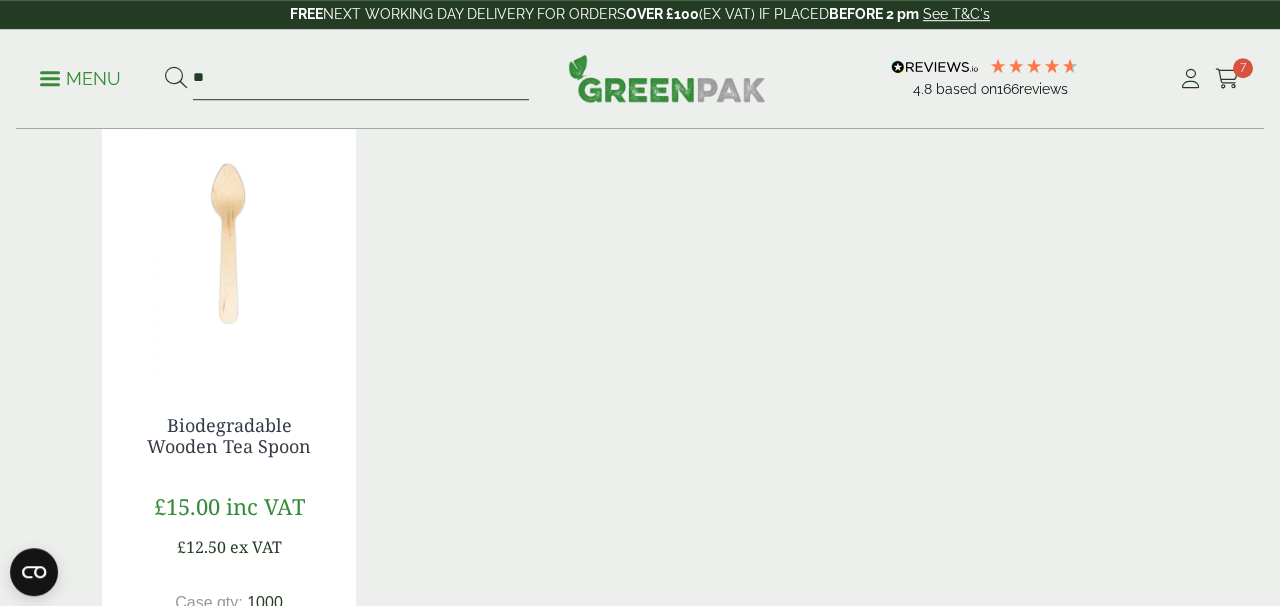 type on "*" 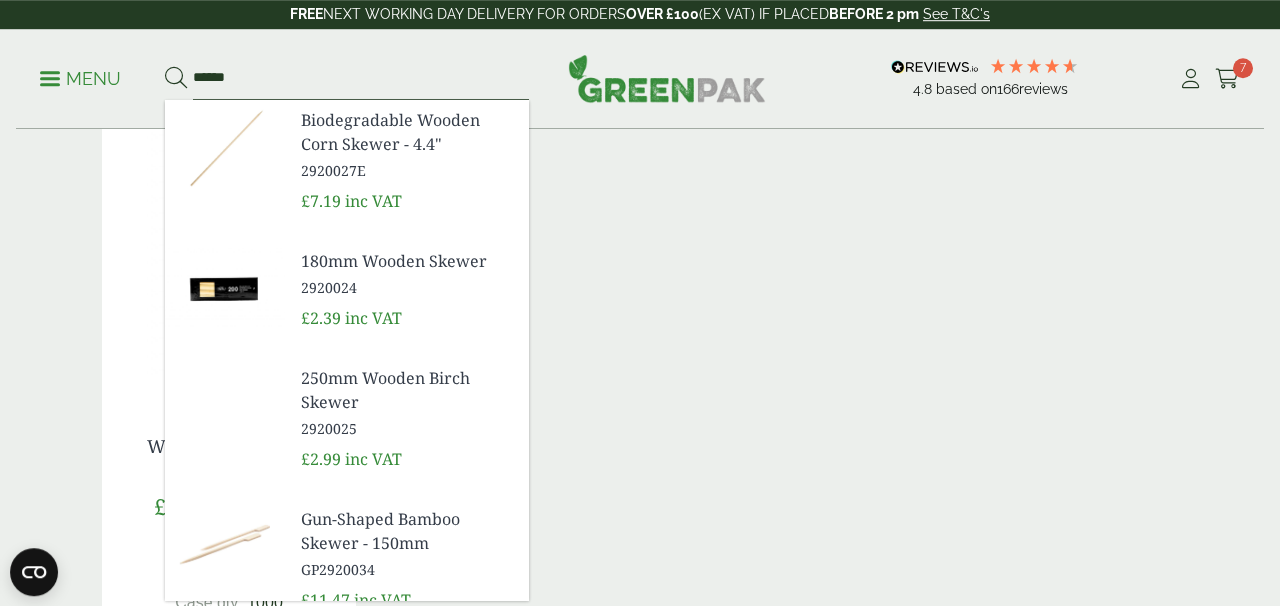 type on "******" 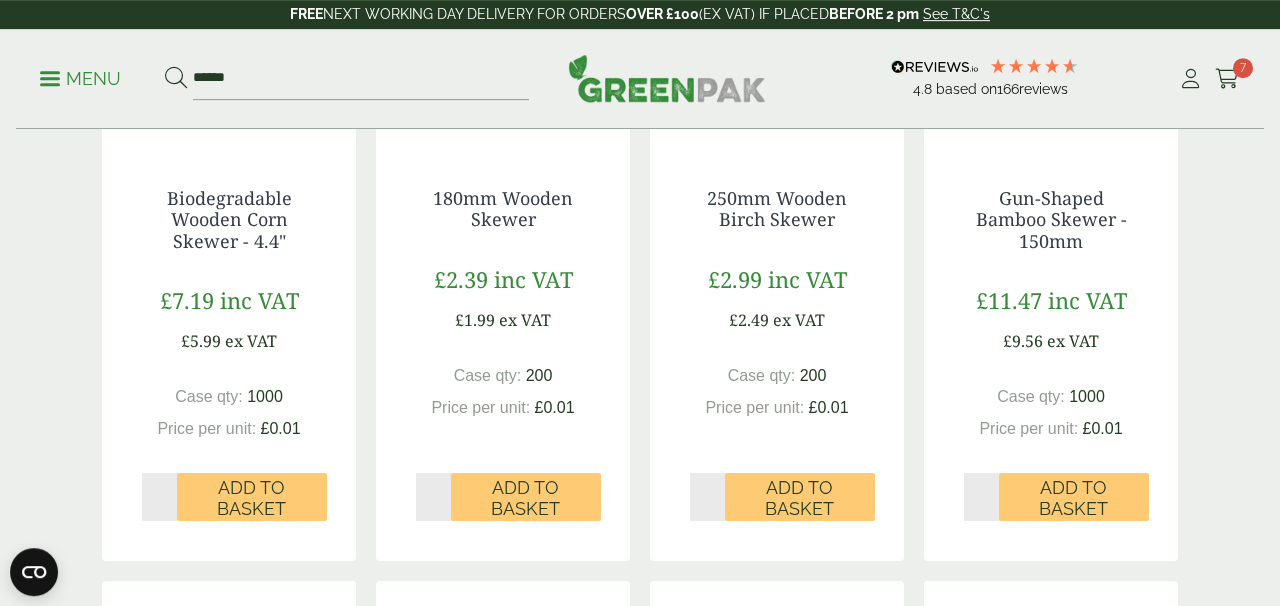 scroll, scrollTop: 585, scrollLeft: 0, axis: vertical 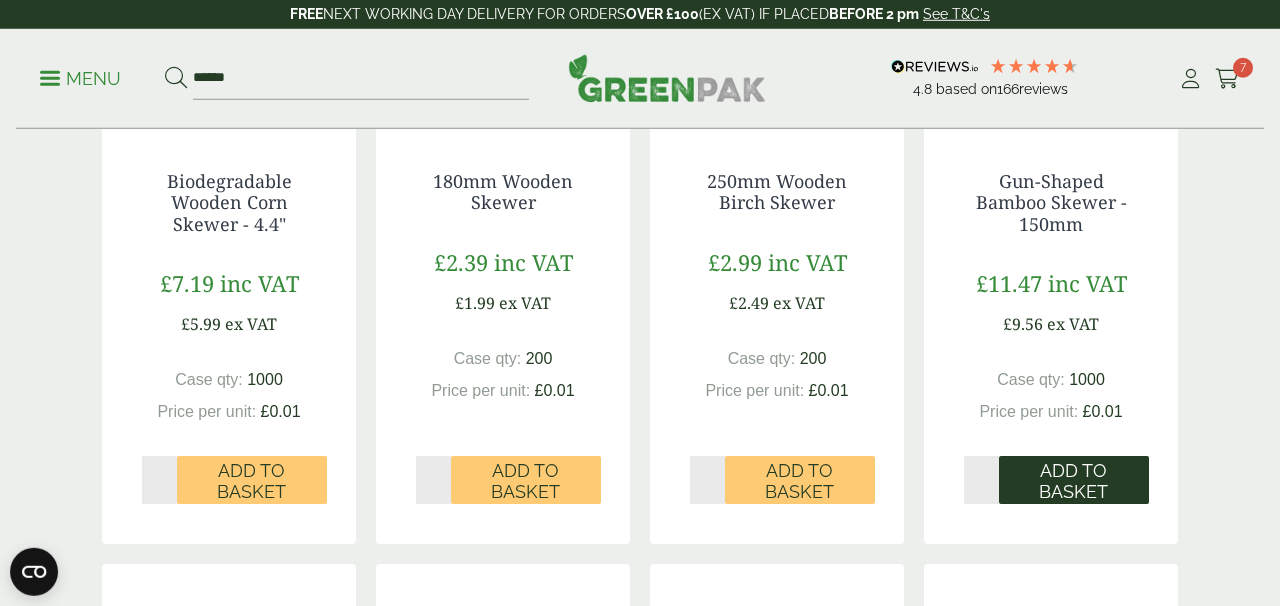 click on "Add to Basket" at bounding box center [1074, 481] 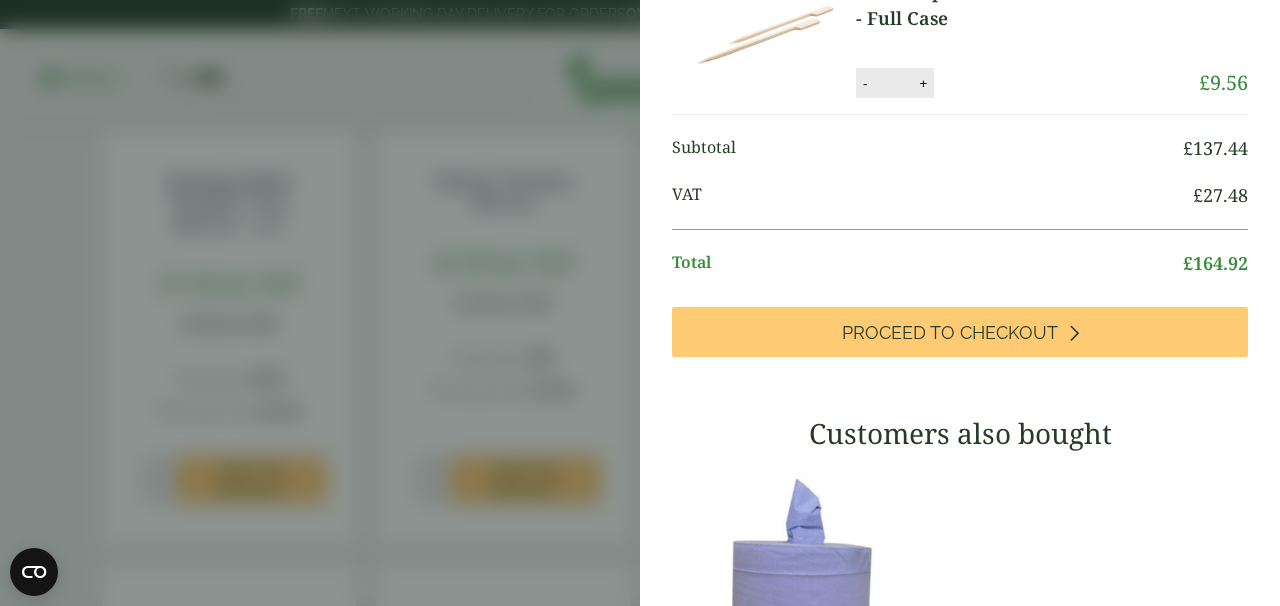 scroll, scrollTop: 968, scrollLeft: 0, axis: vertical 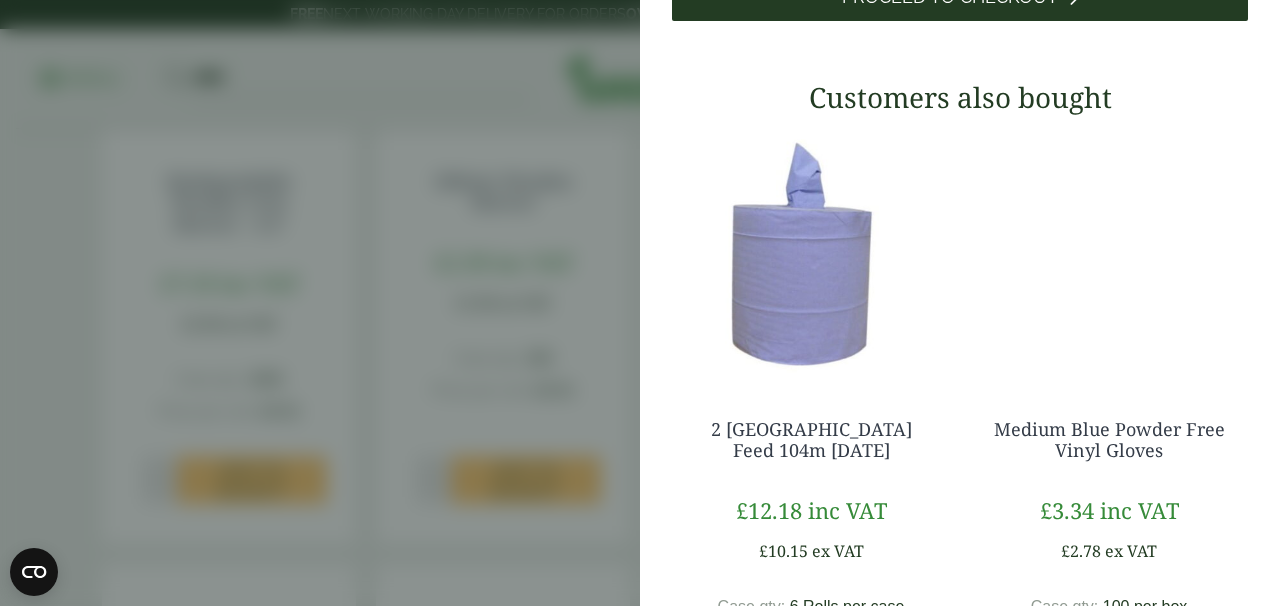 click on "Proceed to Checkout" at bounding box center (950, -3) 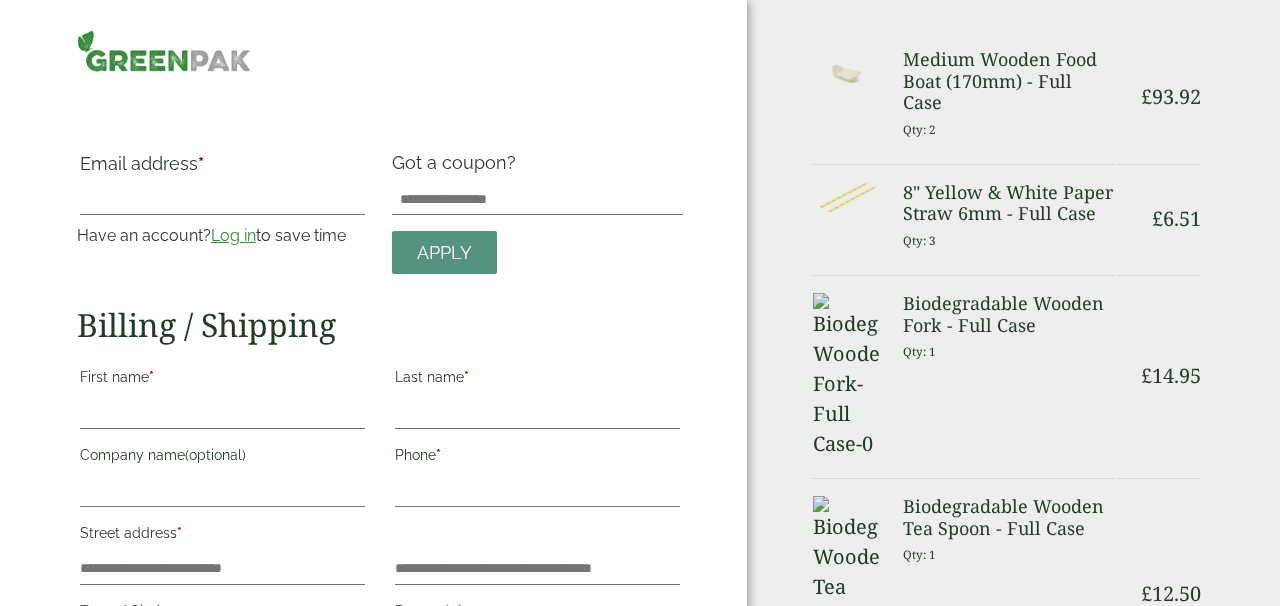 scroll, scrollTop: 6, scrollLeft: 0, axis: vertical 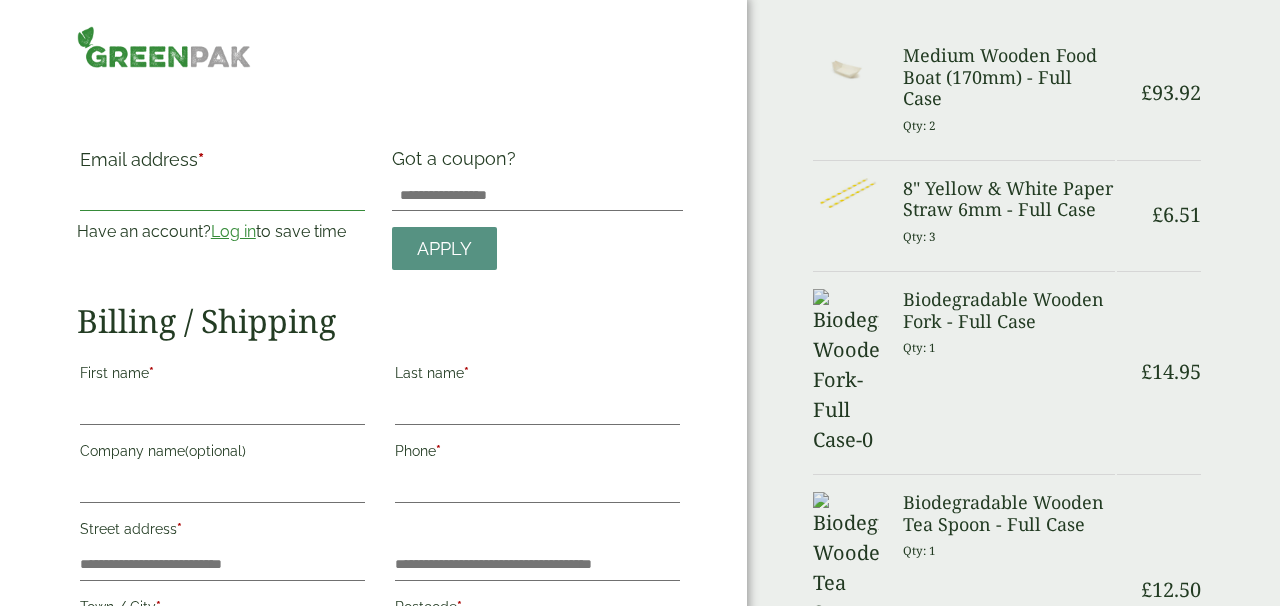 click on "Email address  *" at bounding box center (222, 195) 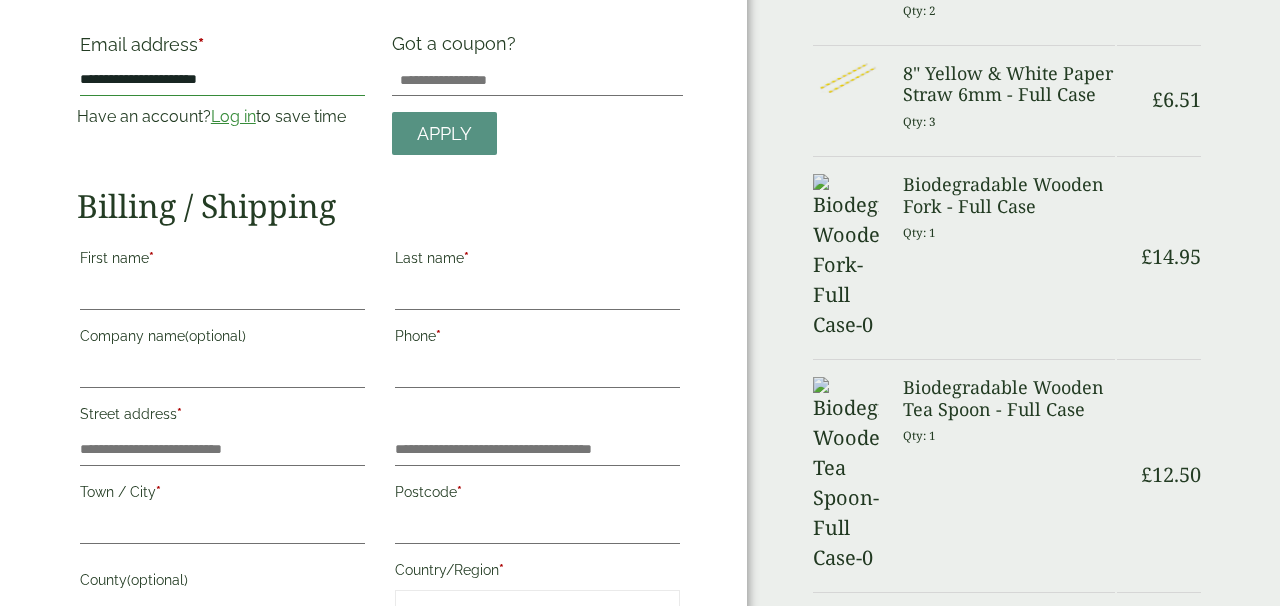 scroll, scrollTop: 146, scrollLeft: 0, axis: vertical 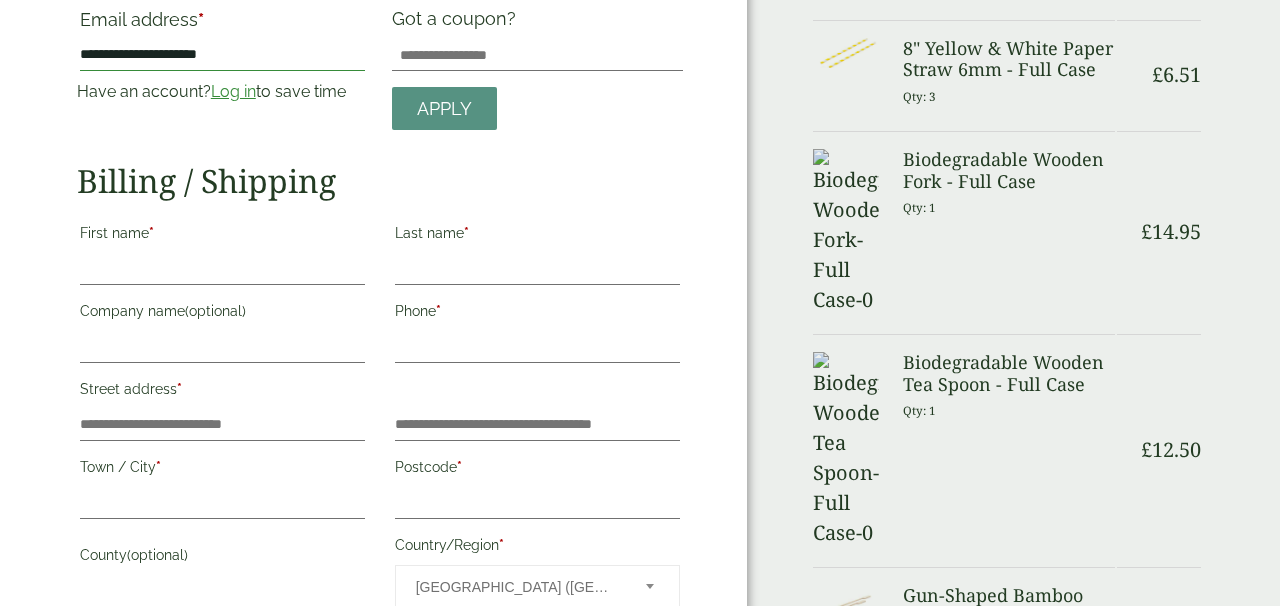 type on "**********" 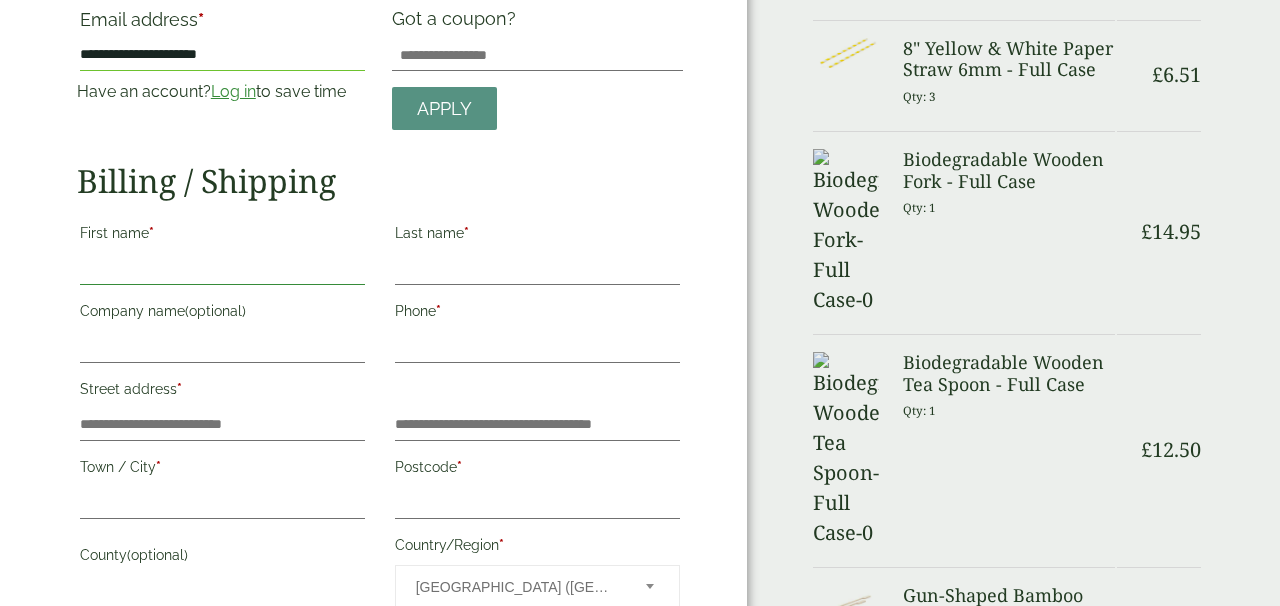 click on "First name  *" at bounding box center [222, 269] 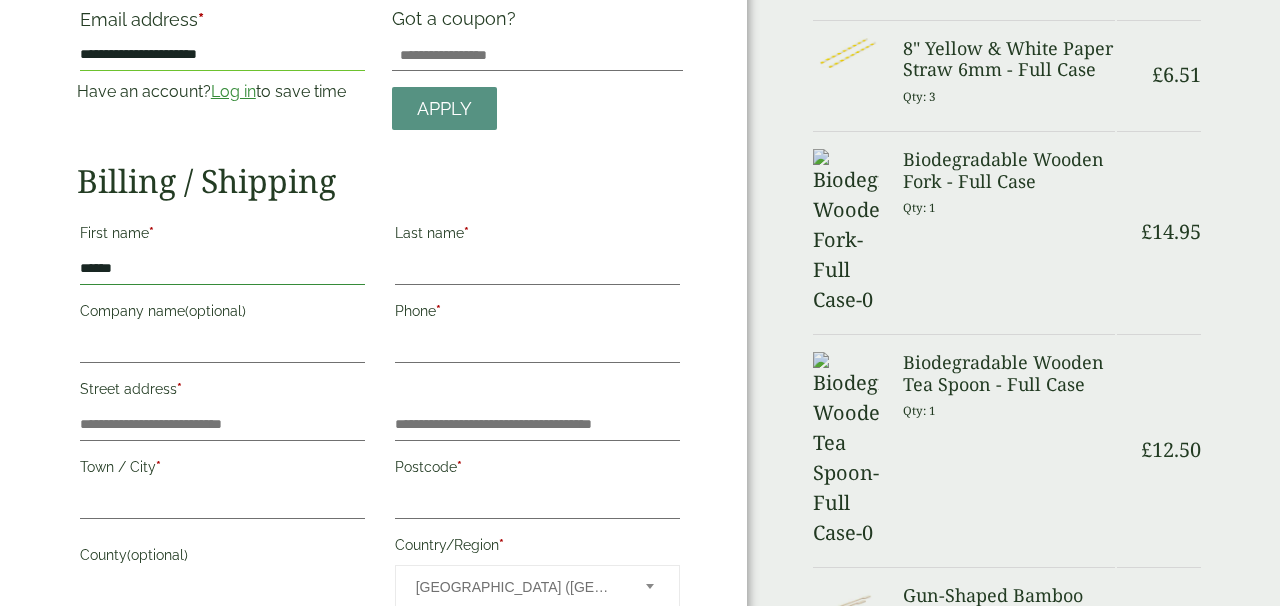 type on "******" 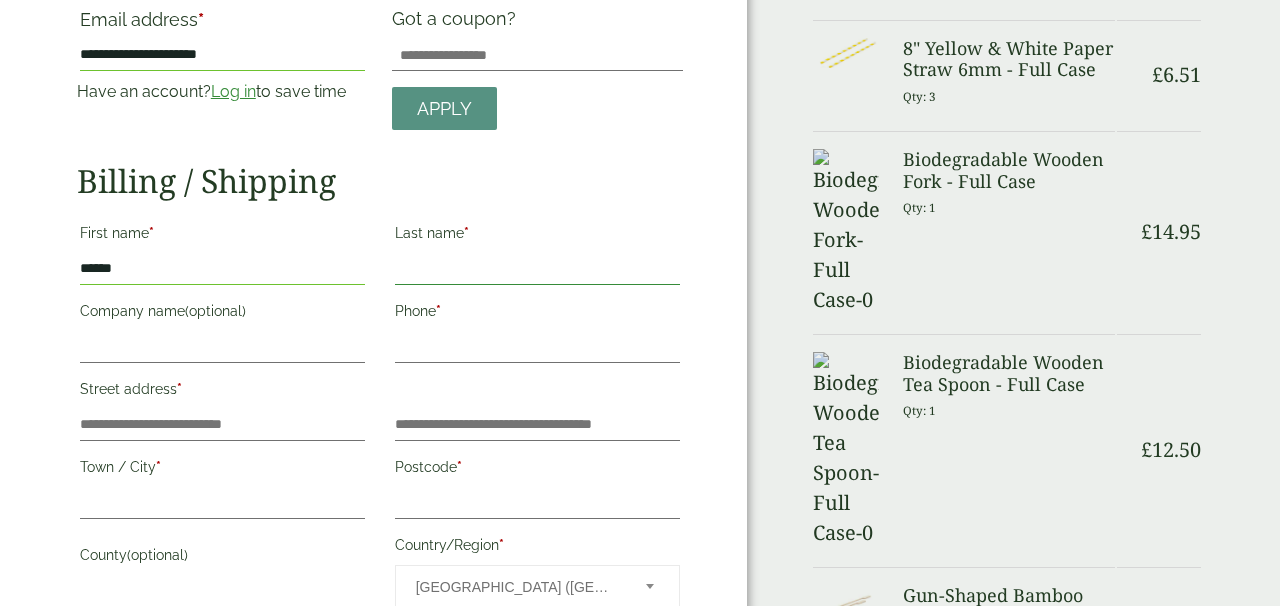 click on "Last name  *" at bounding box center (537, 269) 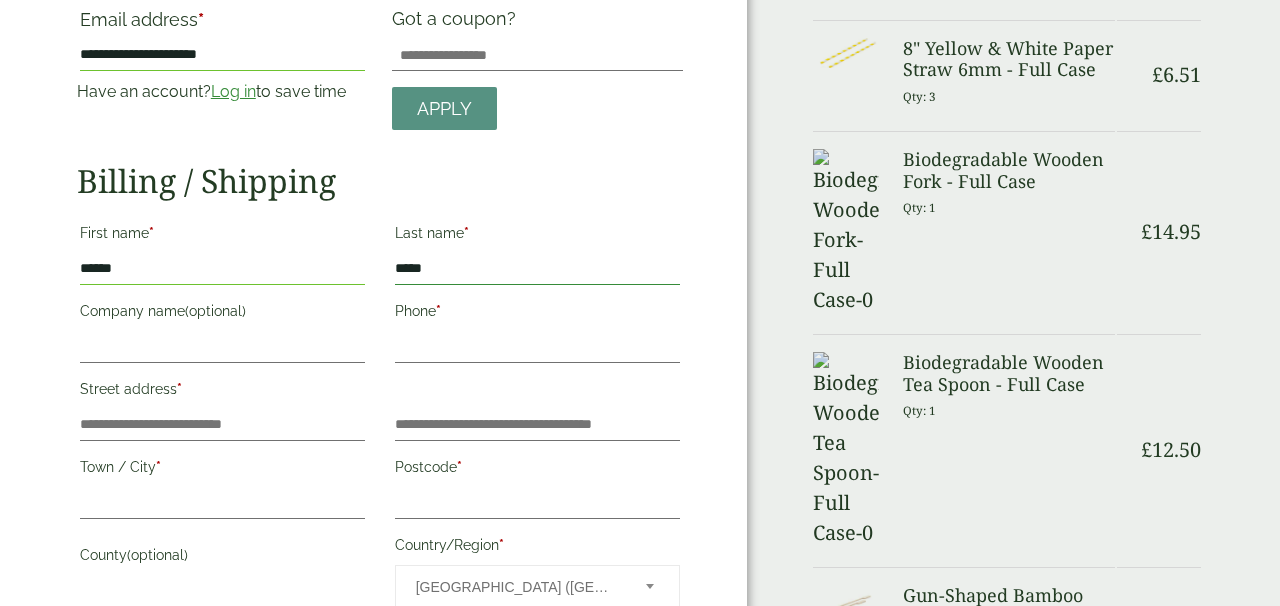 type on "*****" 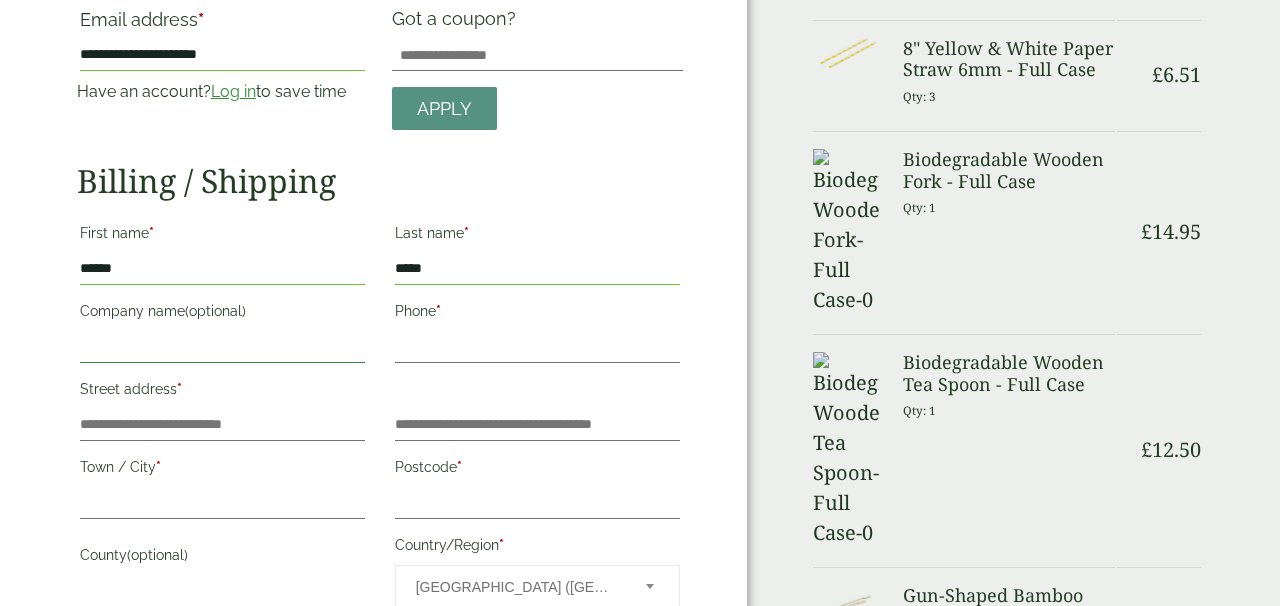 click on "Company name  (optional)" at bounding box center [222, 347] 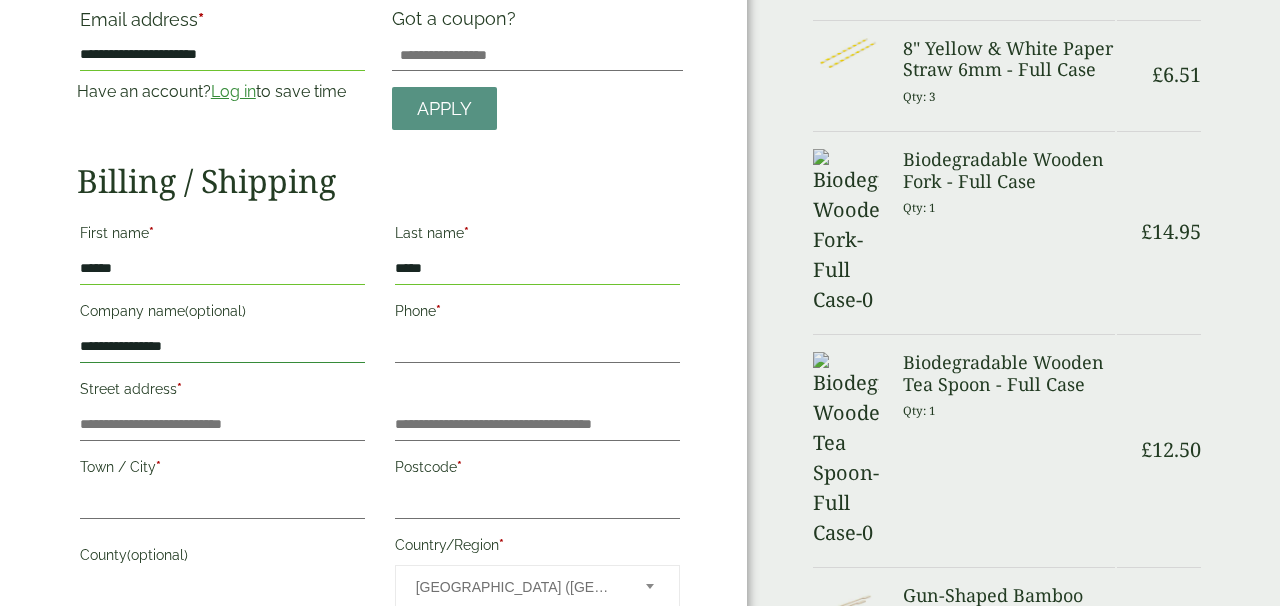 type on "**********" 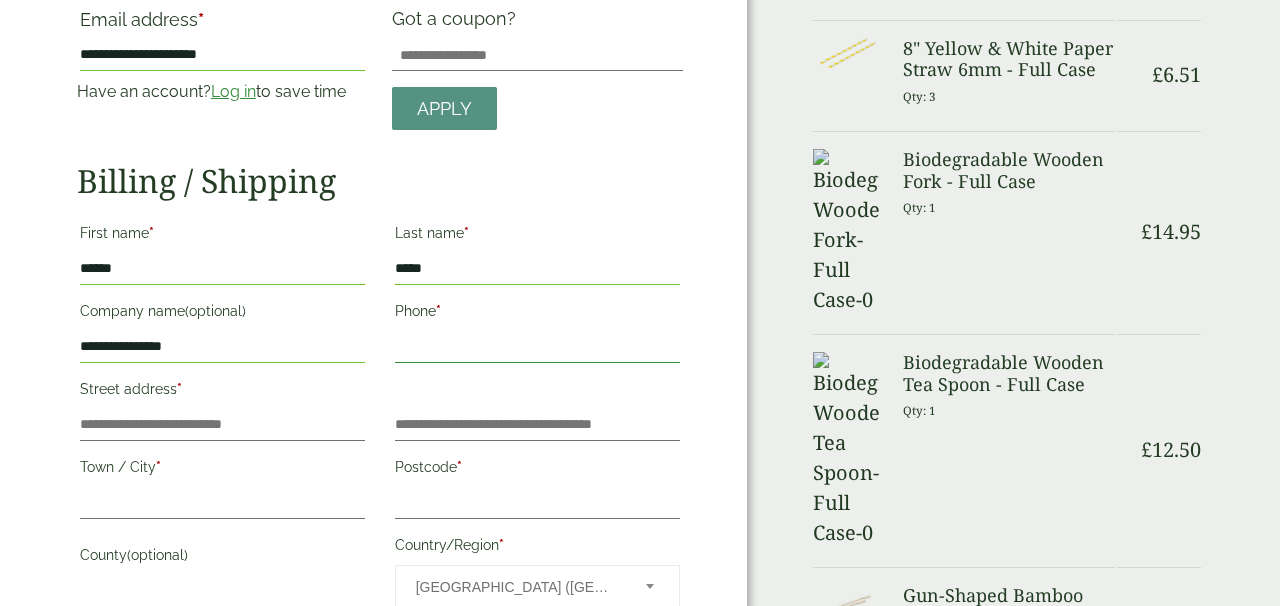 click on "Phone  *" at bounding box center (537, 347) 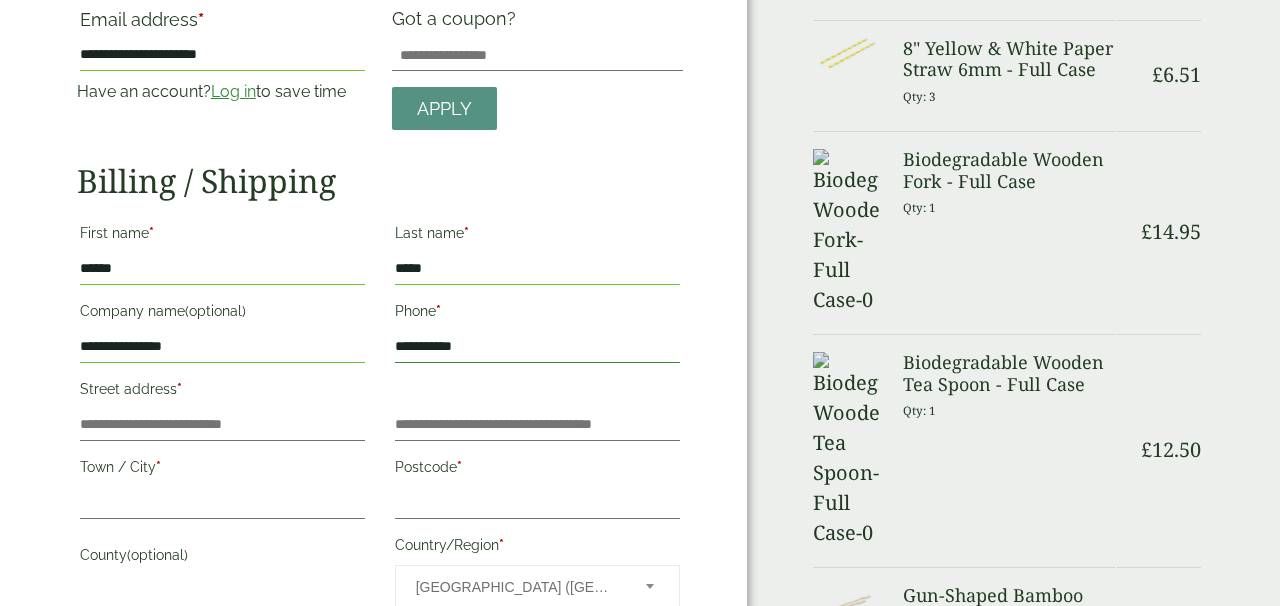 type on "**********" 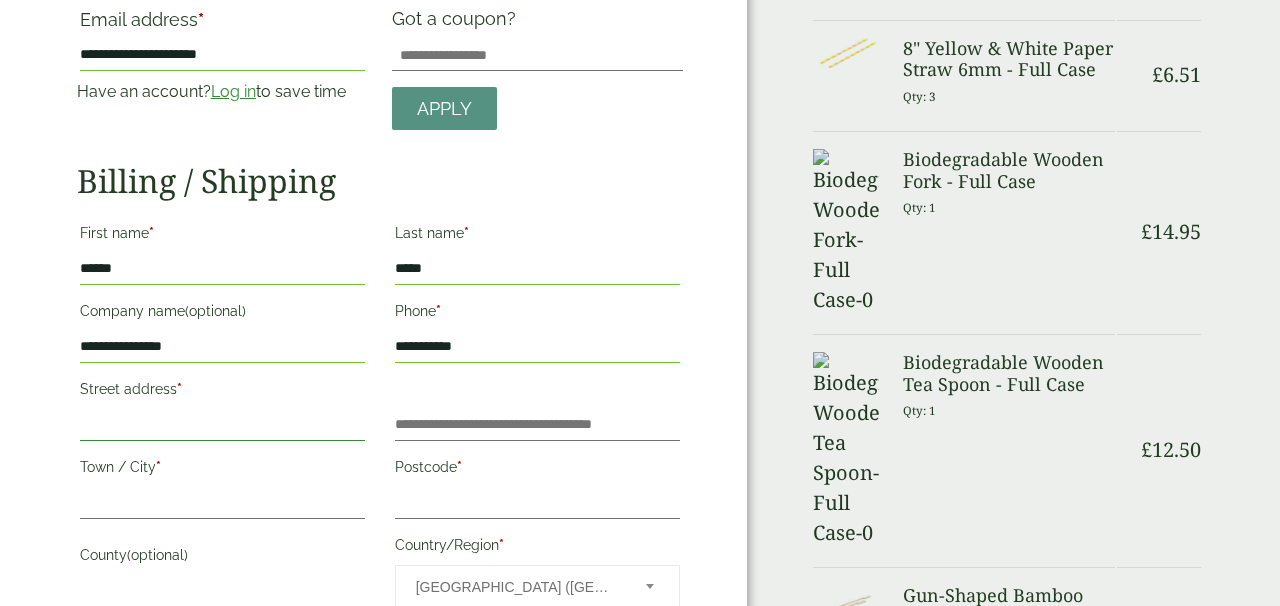 click on "Street address  *" at bounding box center (222, 425) 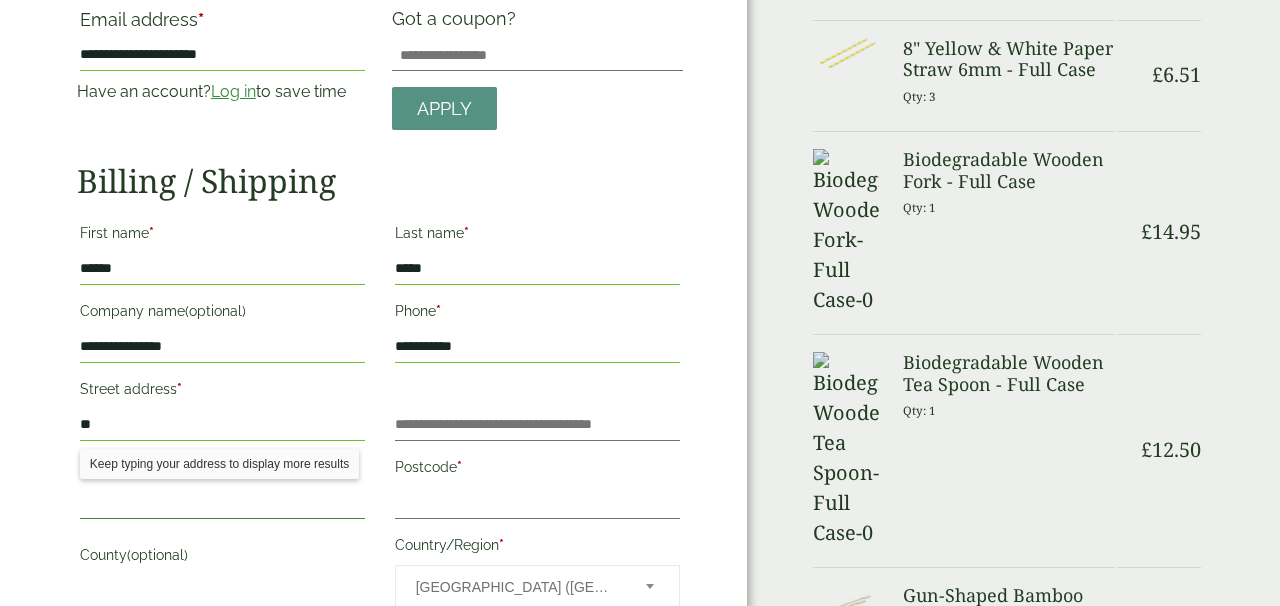 click on "Town / City  *" at bounding box center [222, 503] 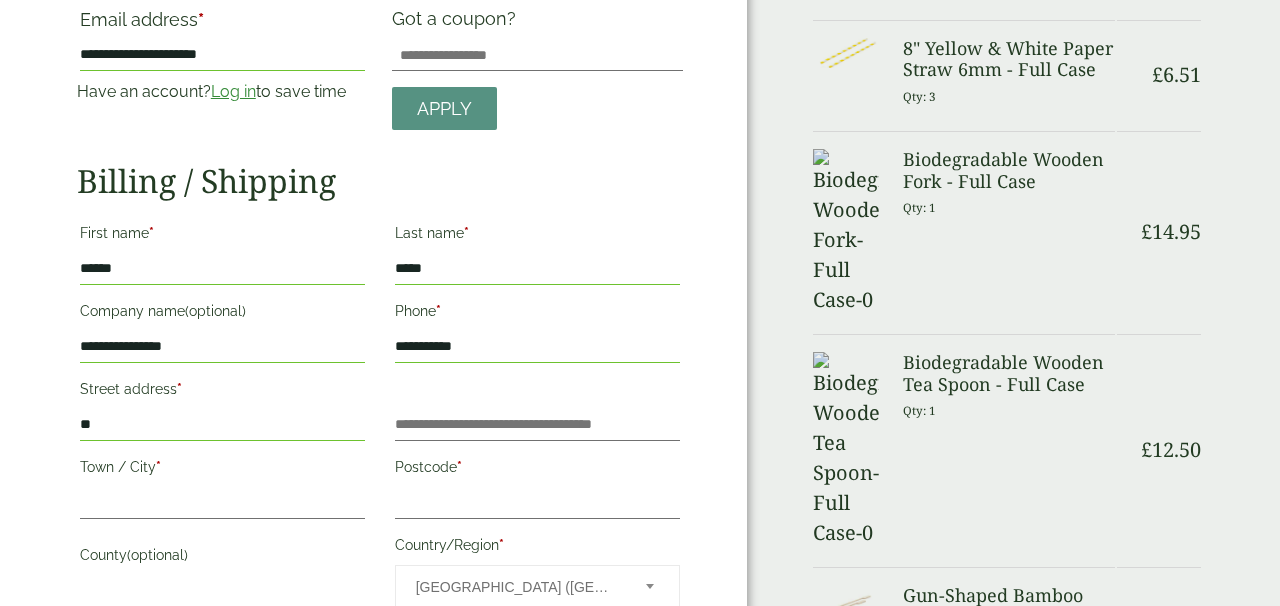 click on "**" at bounding box center [222, 425] 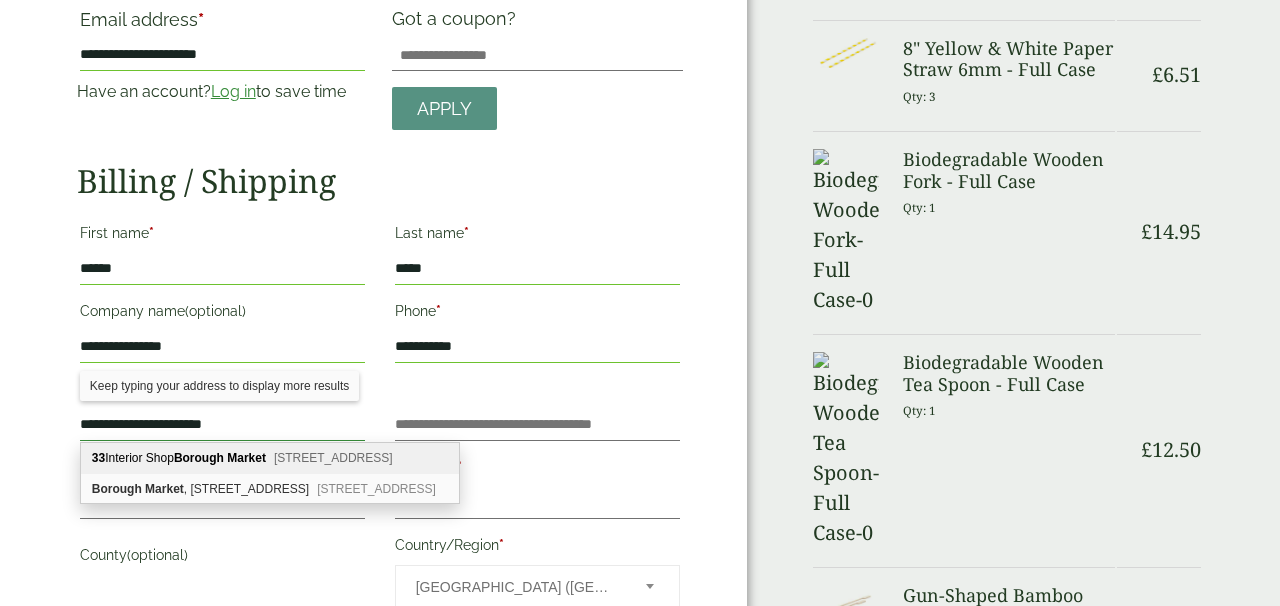 type on "**********" 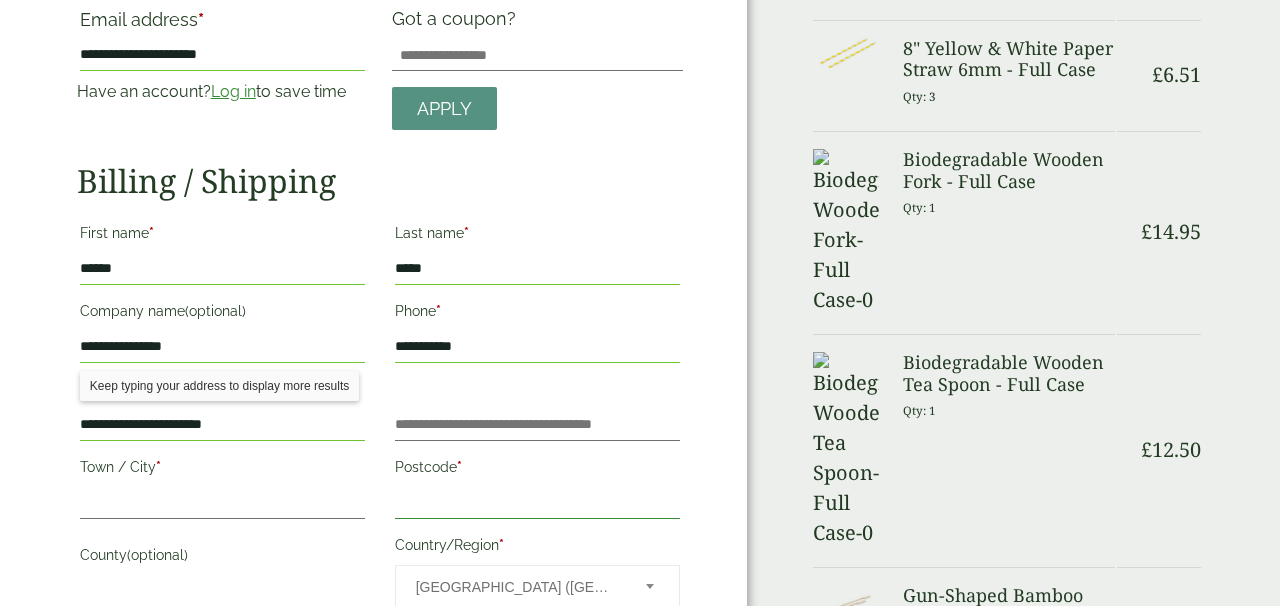 click on "Postcode  *" at bounding box center [537, 503] 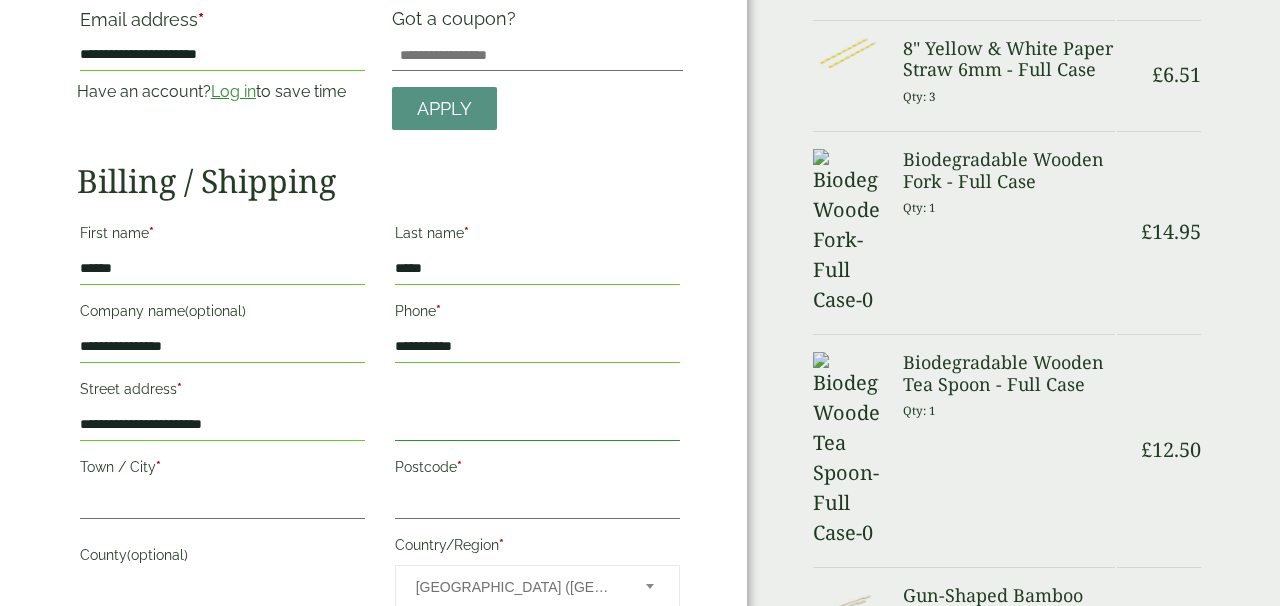 click on "Flat, suite, unit, etc.  (optional)" at bounding box center (537, 425) 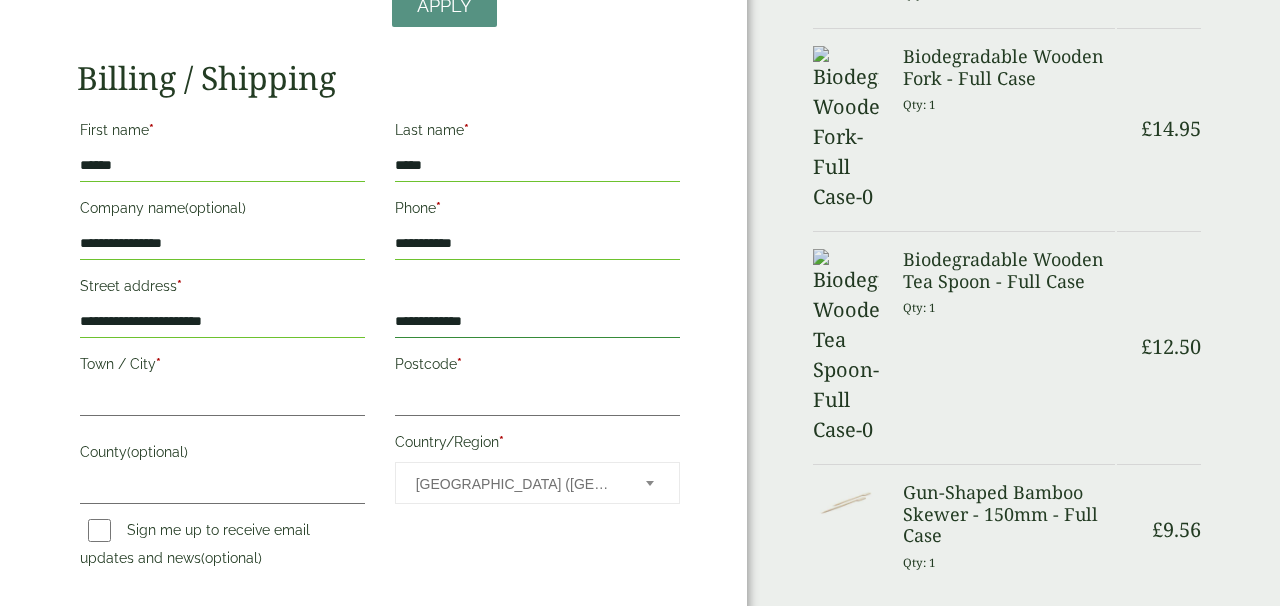 scroll, scrollTop: 250, scrollLeft: 0, axis: vertical 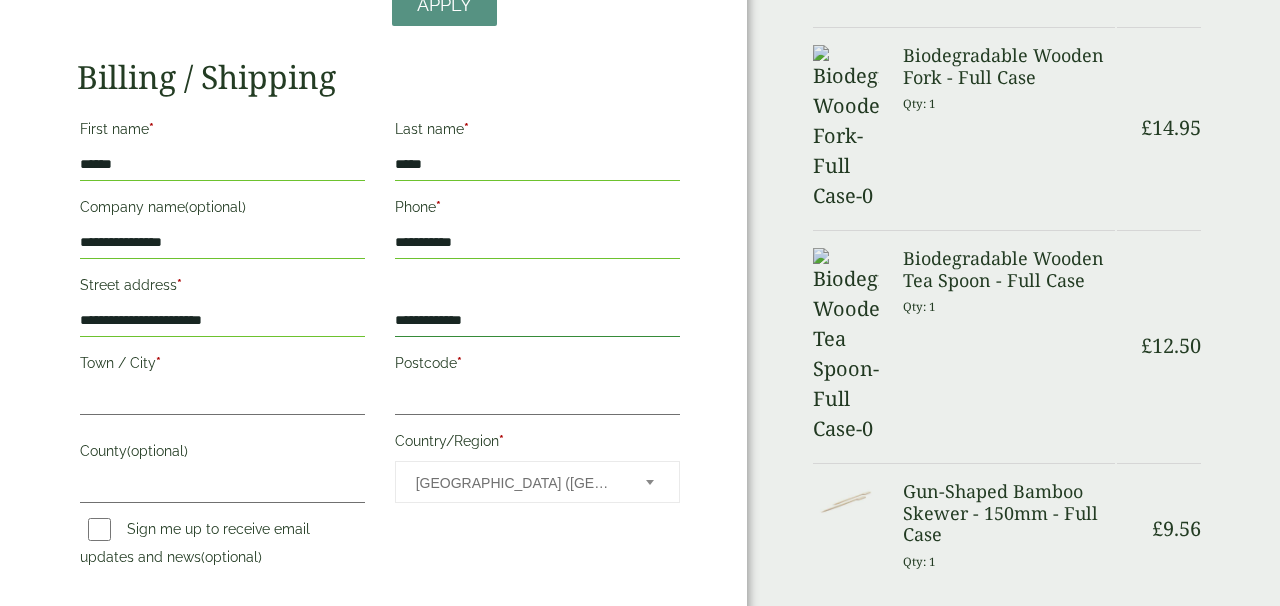 type on "**********" 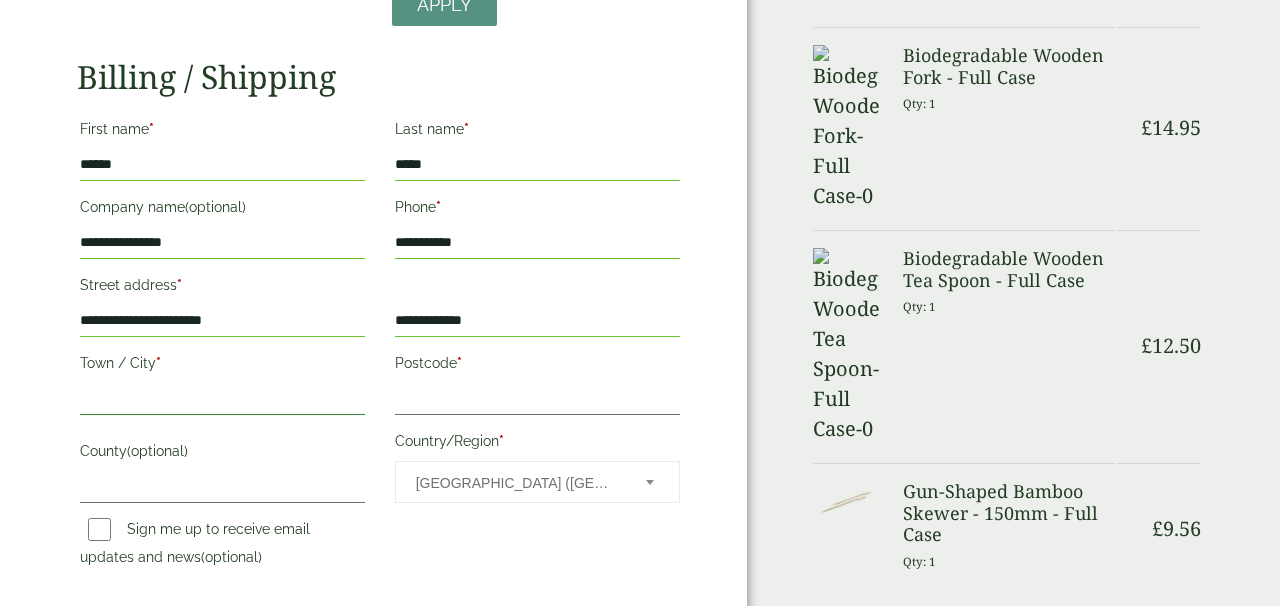 click on "Town / City  *" at bounding box center [222, 399] 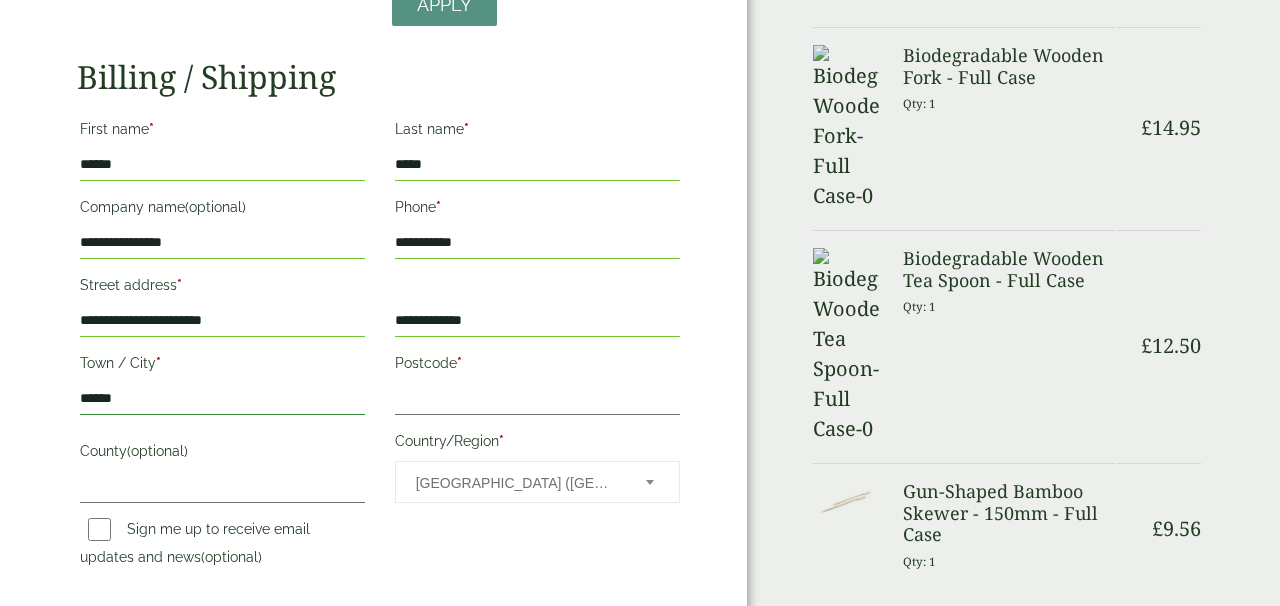type on "******" 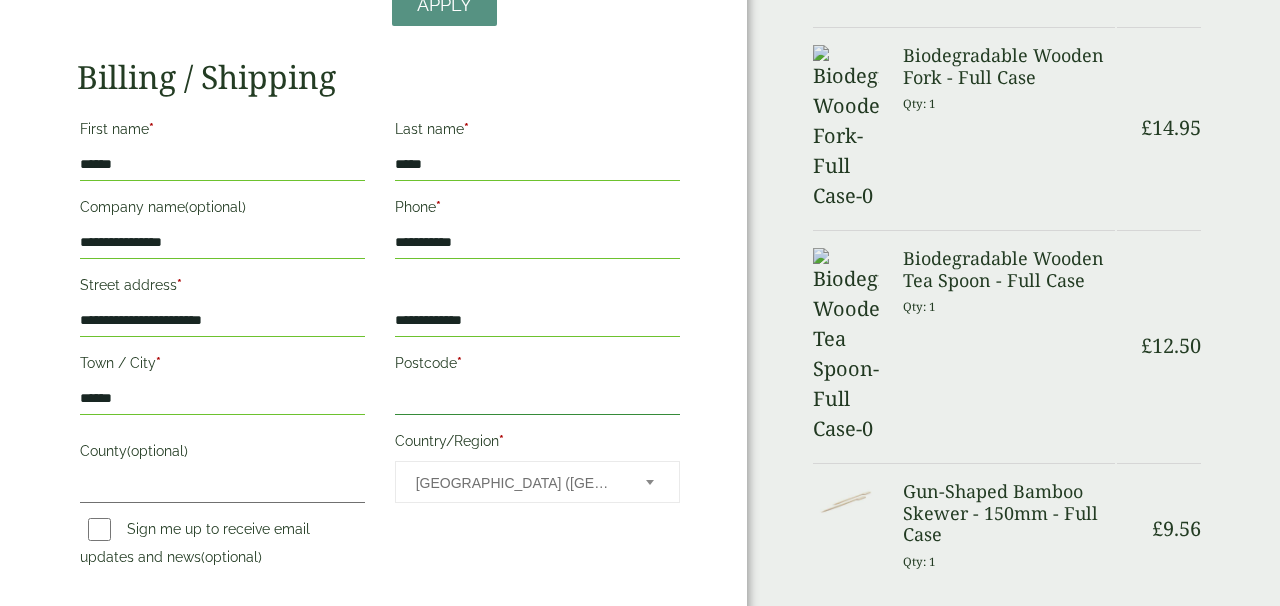click on "Postcode  *" at bounding box center (537, 399) 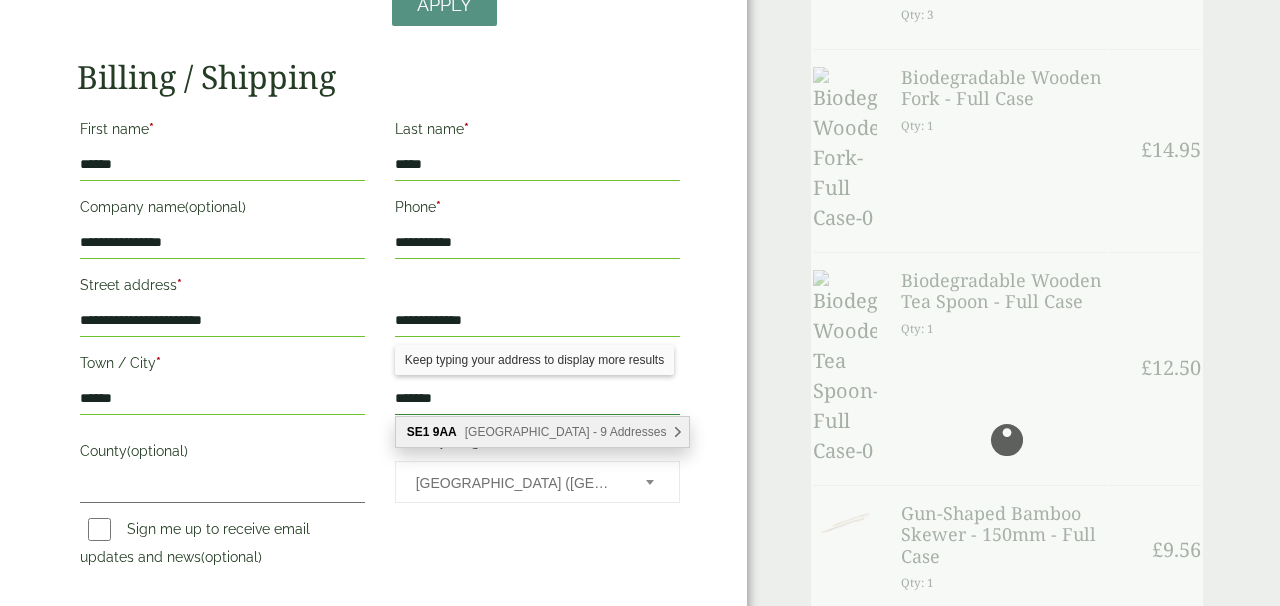 type on "*******" 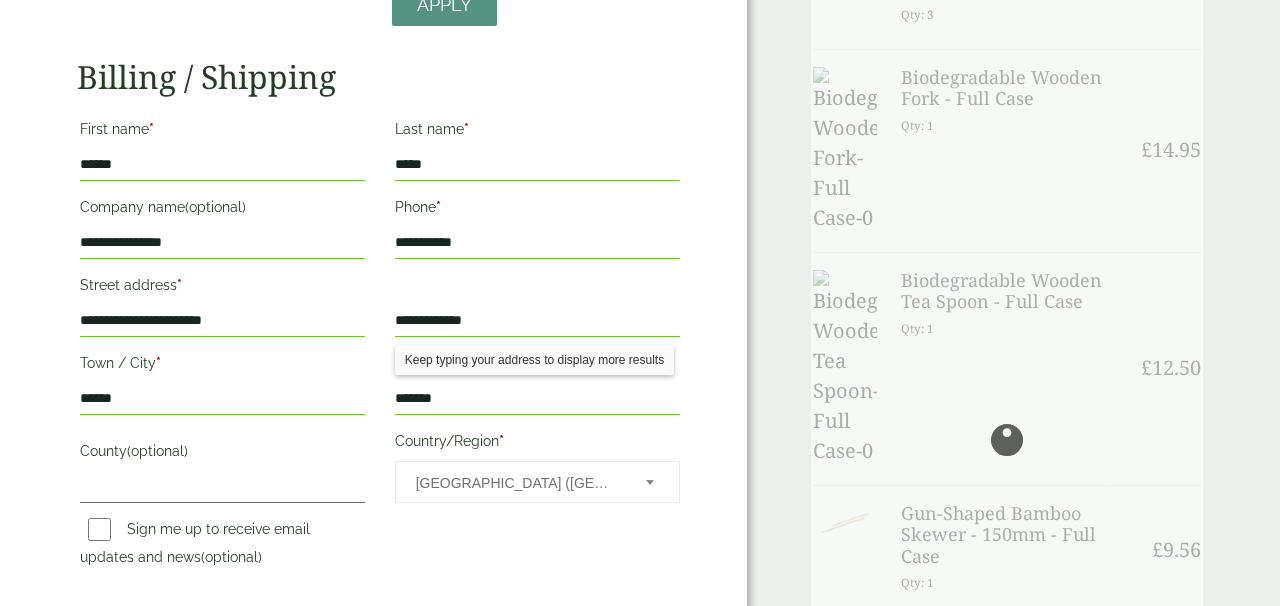 click on "Sign me up to receive email updates and news  (optional)" at bounding box center [222, 543] 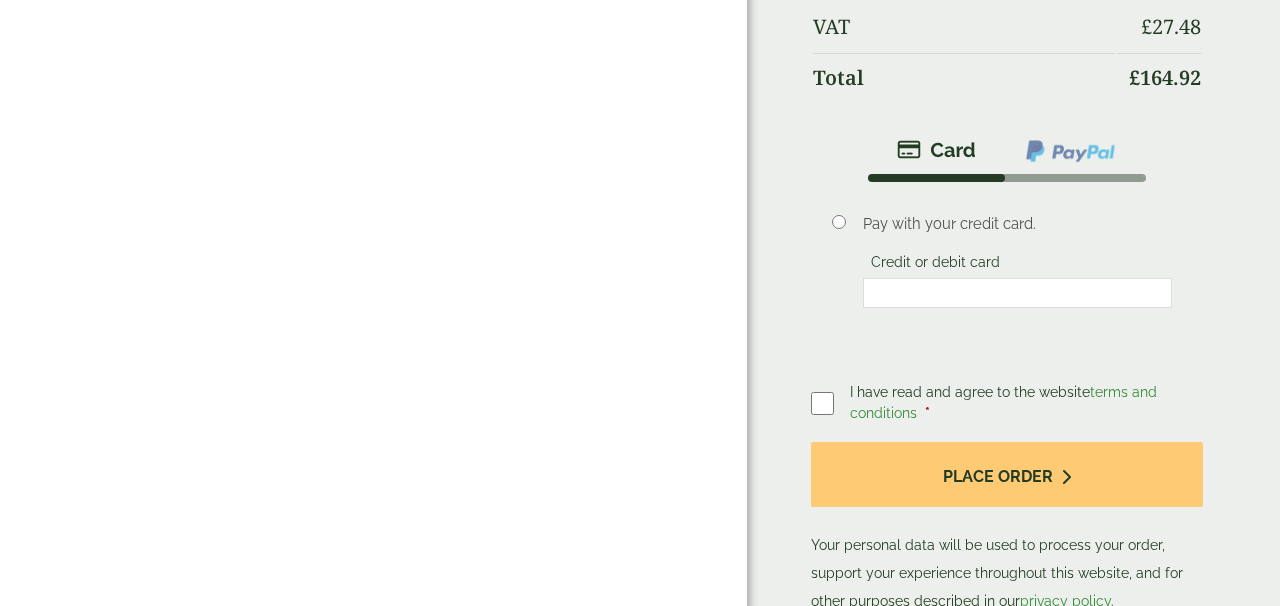 scroll, scrollTop: 1005, scrollLeft: 0, axis: vertical 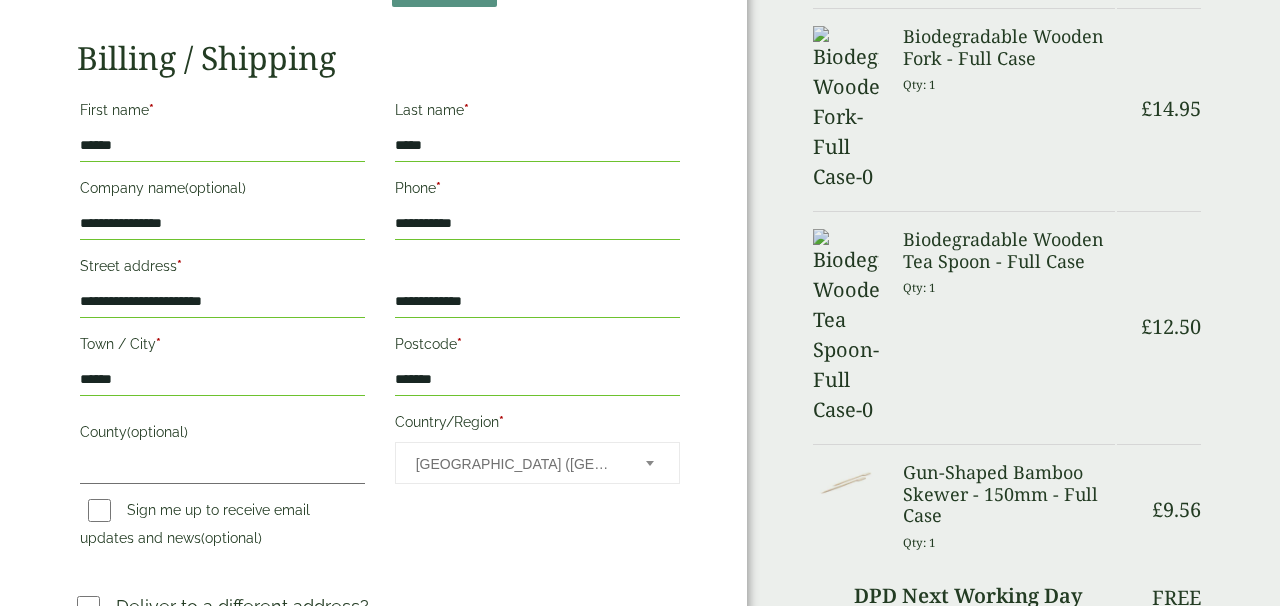 click on "**********" at bounding box center [222, 302] 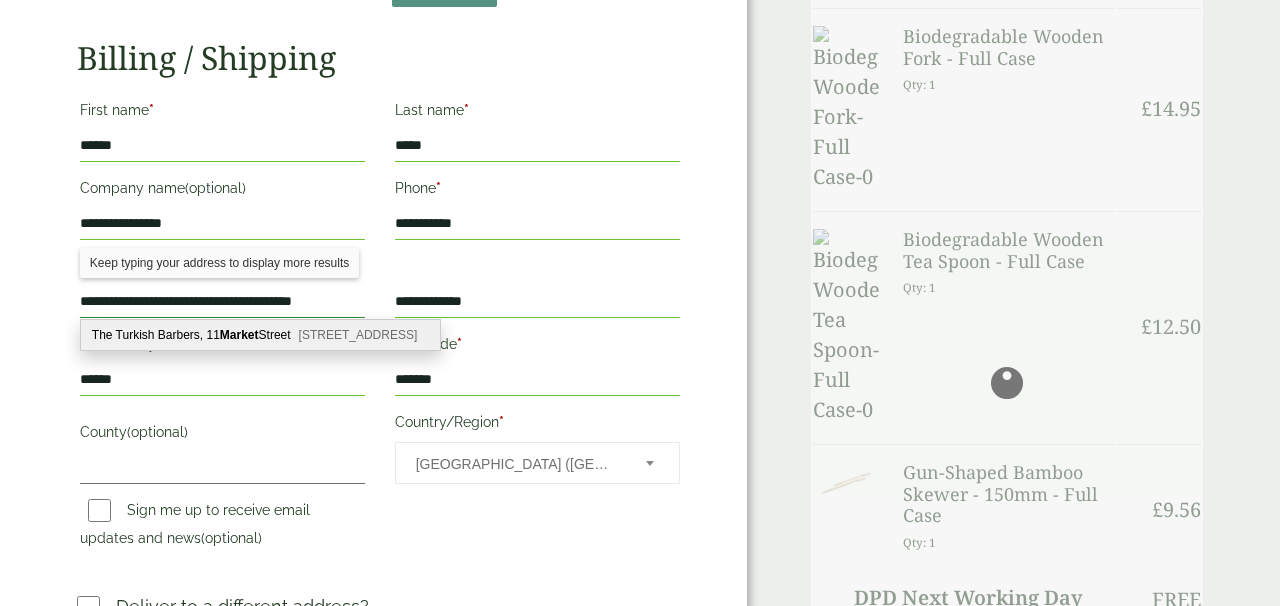 type on "**********" 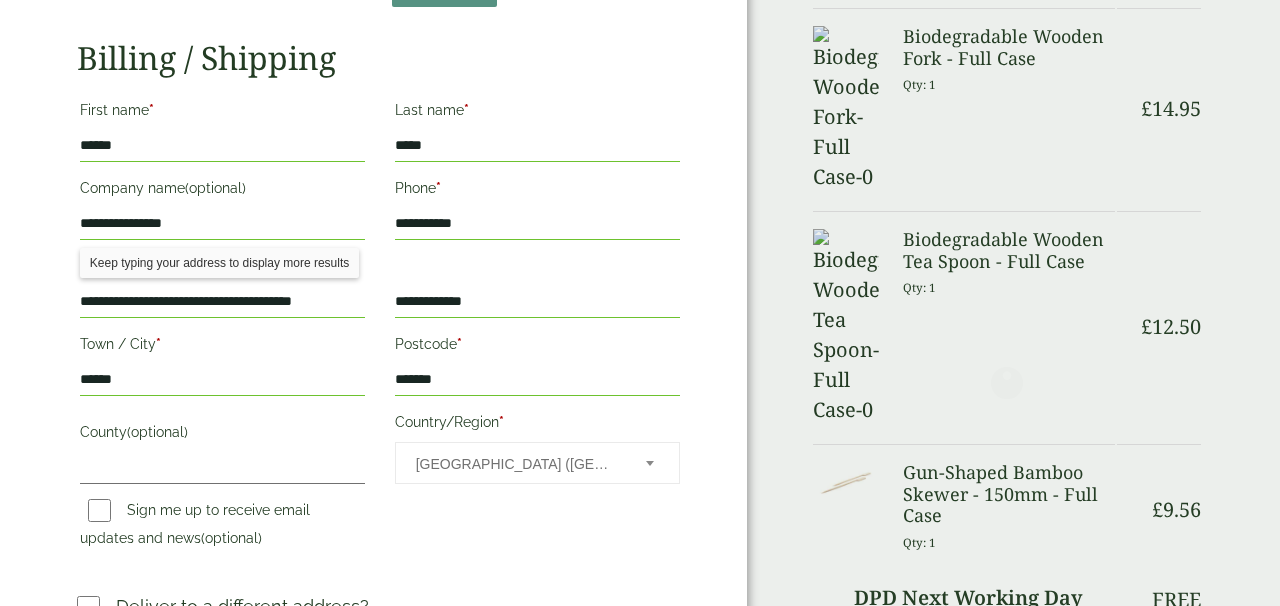 click on "**********" at bounding box center [537, 449] 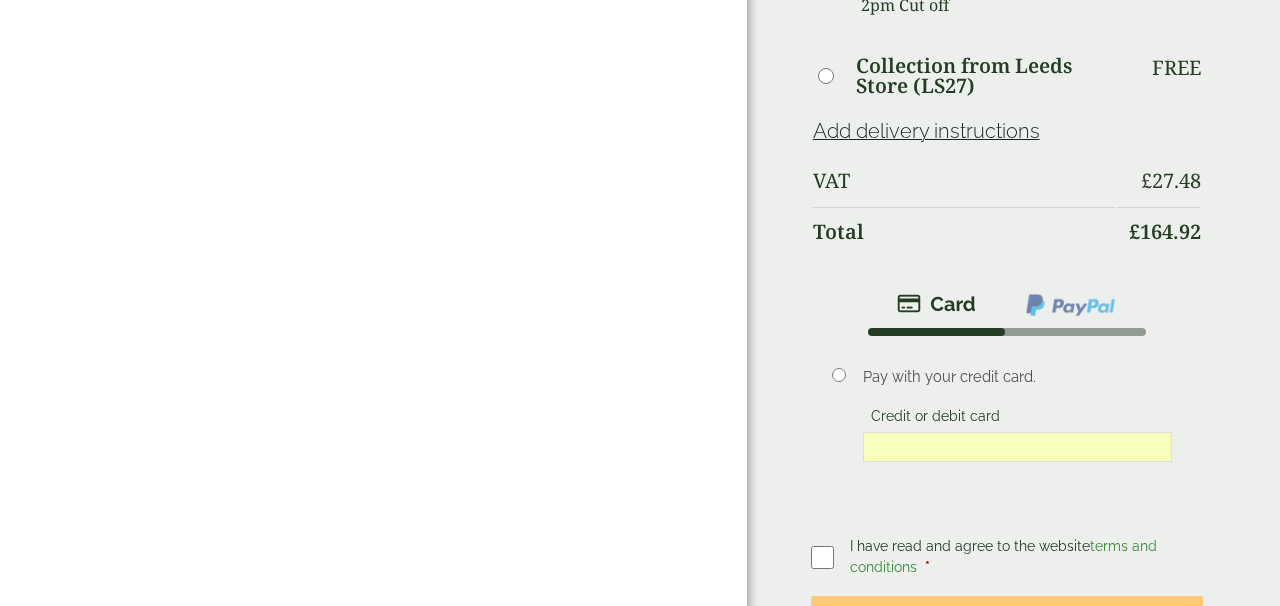 scroll, scrollTop: 1017, scrollLeft: 0, axis: vertical 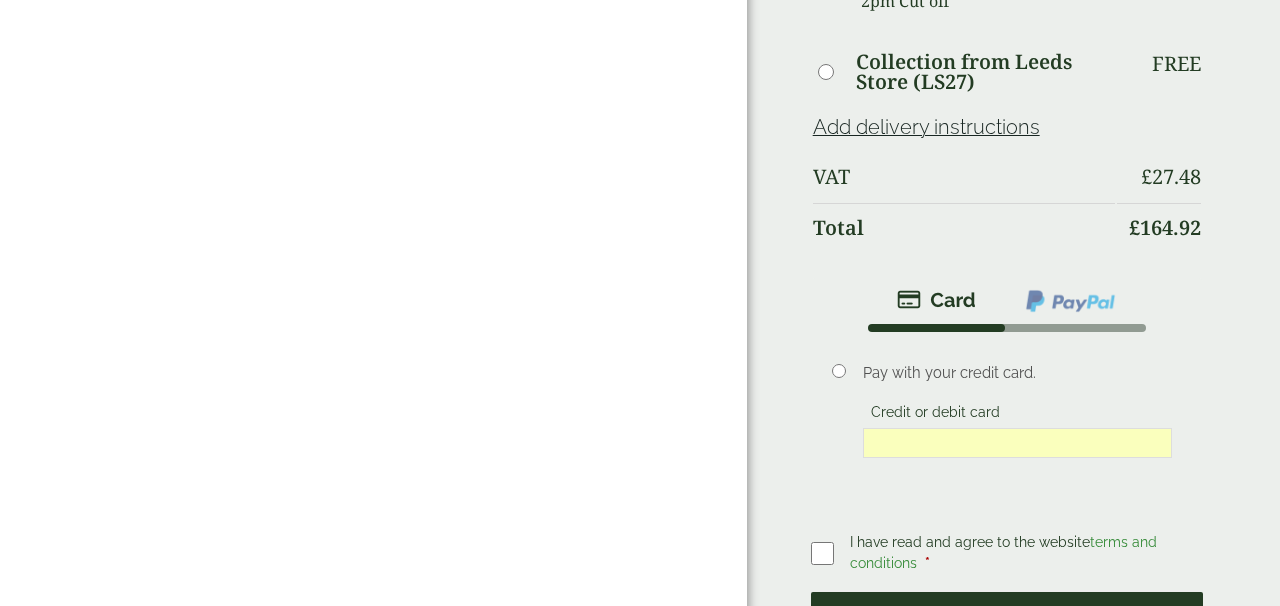 click on "Place order" at bounding box center (1007, 624) 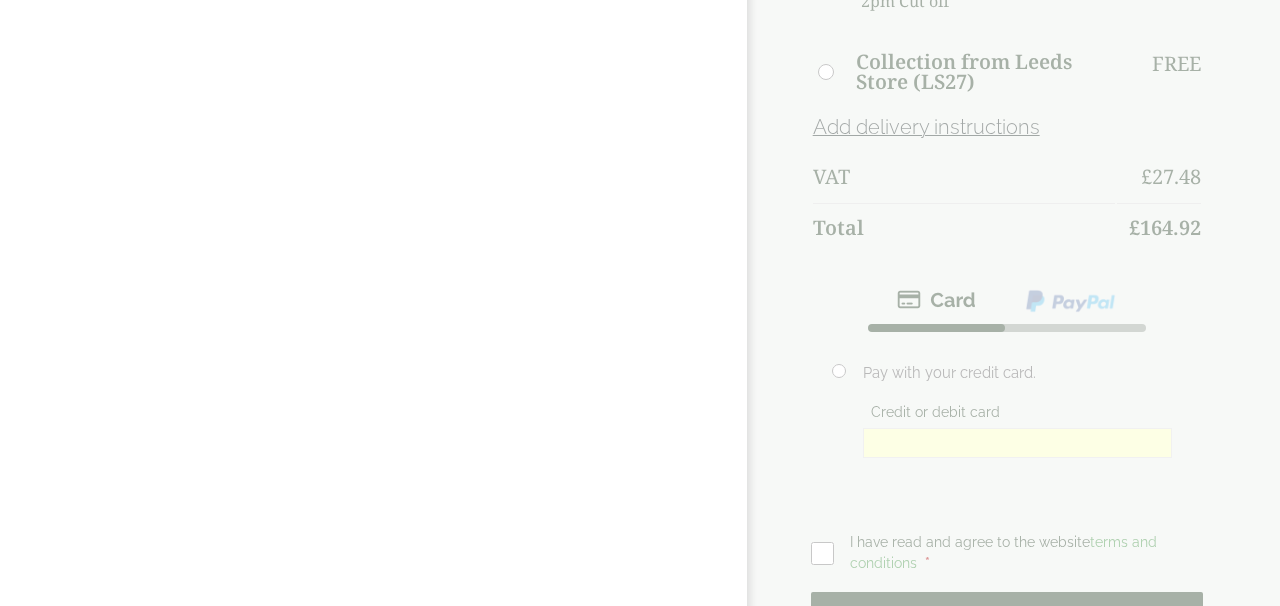 scroll, scrollTop: 0, scrollLeft: 0, axis: both 